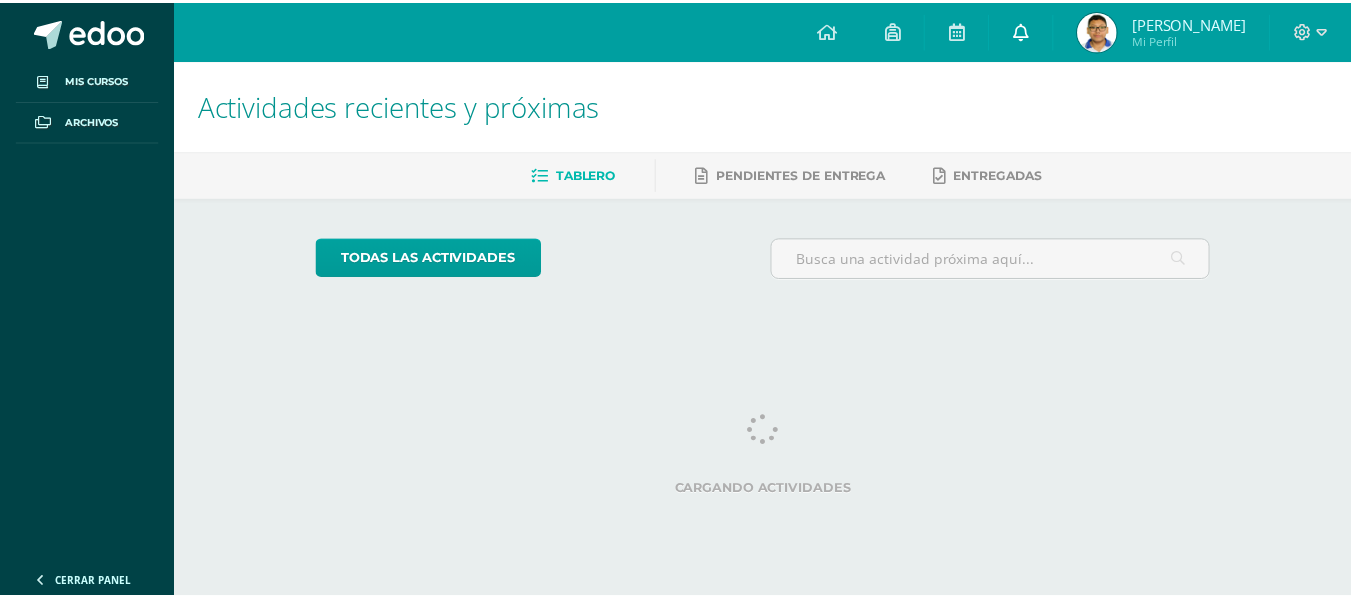scroll, scrollTop: 0, scrollLeft: 0, axis: both 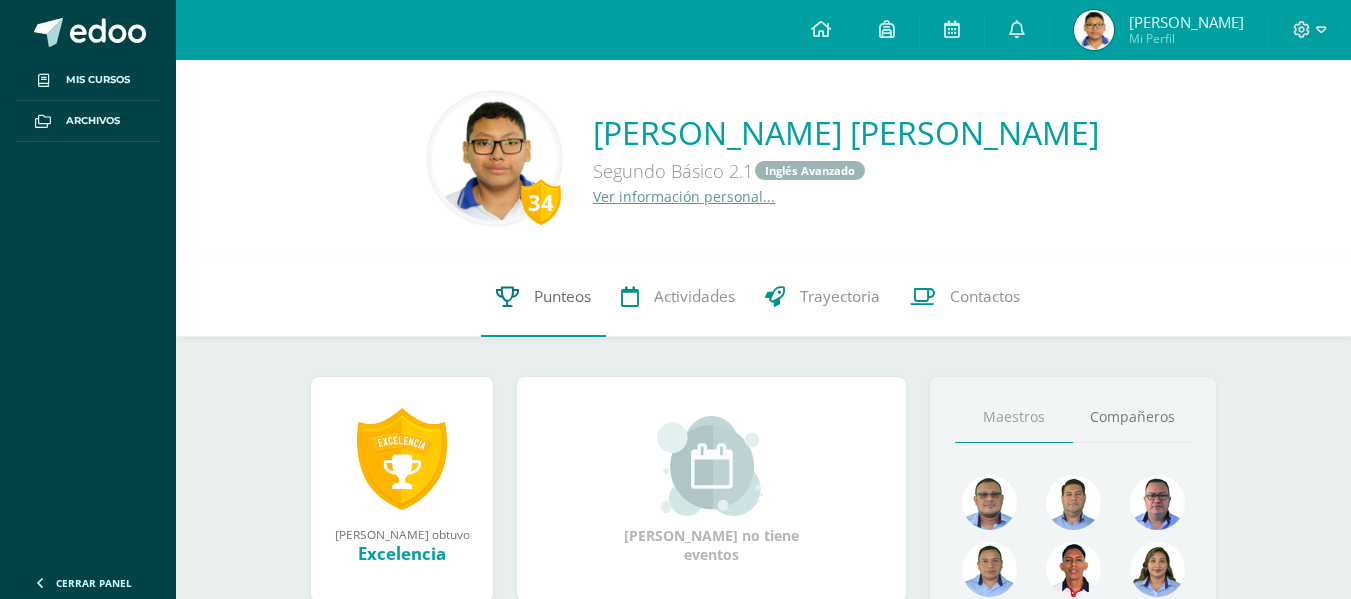 click on "Punteos" at bounding box center (562, 296) 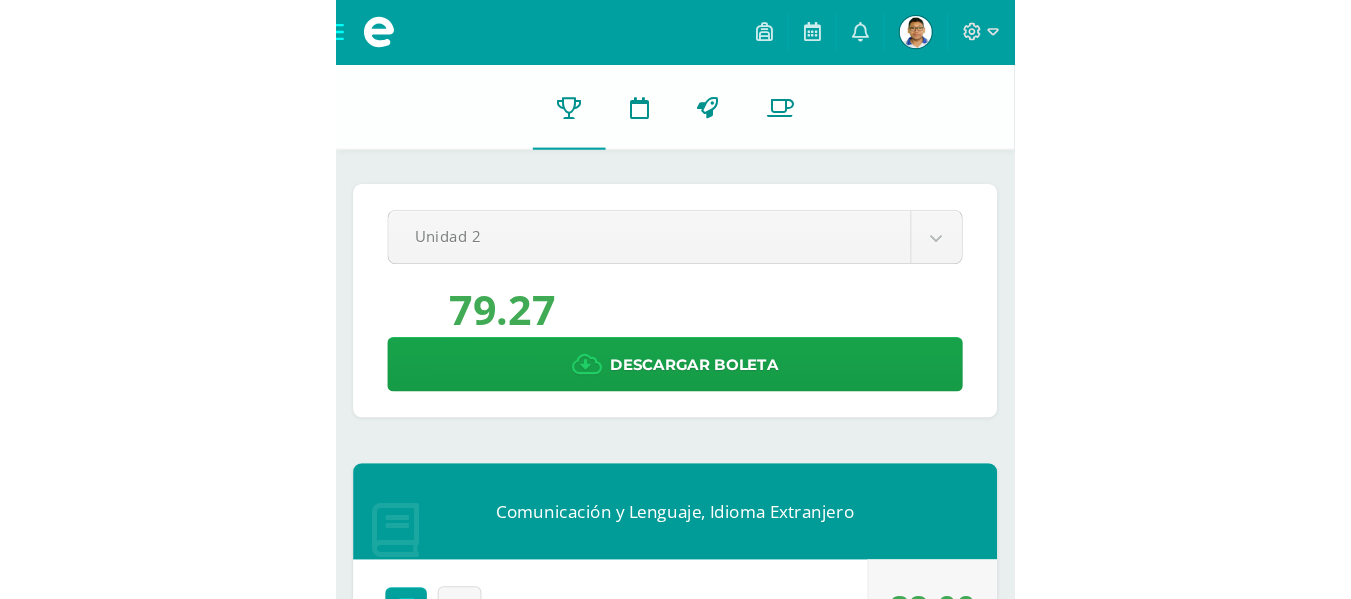 scroll, scrollTop: 0, scrollLeft: 0, axis: both 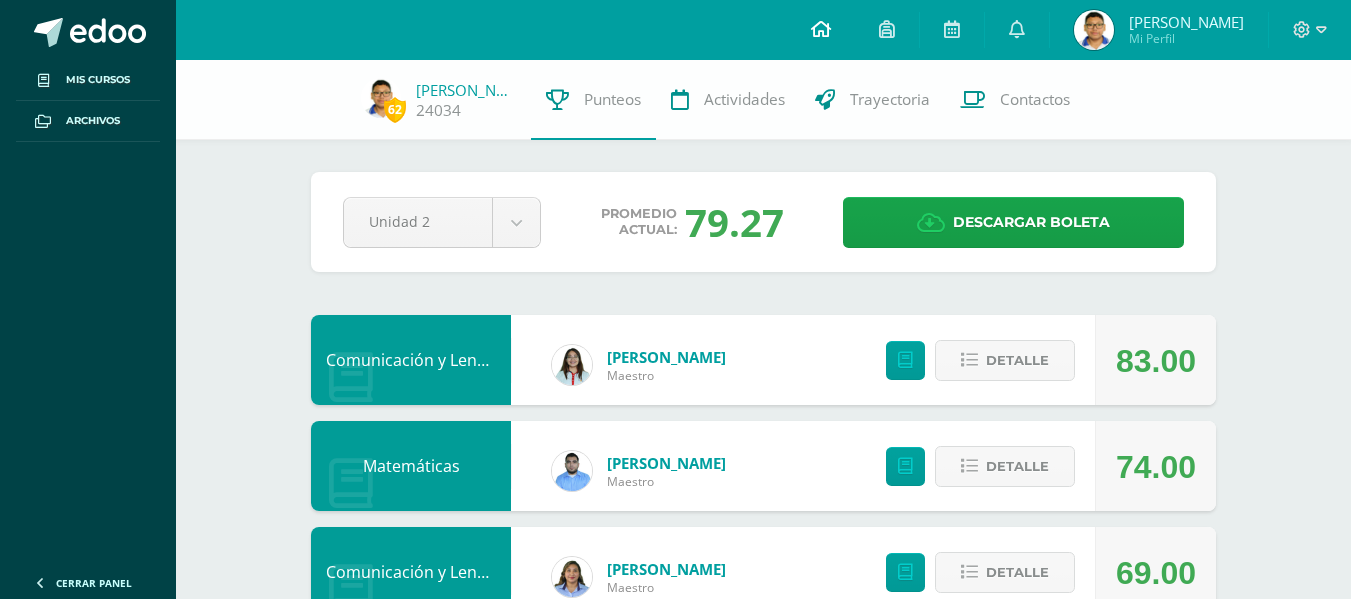 click at bounding box center (821, 30) 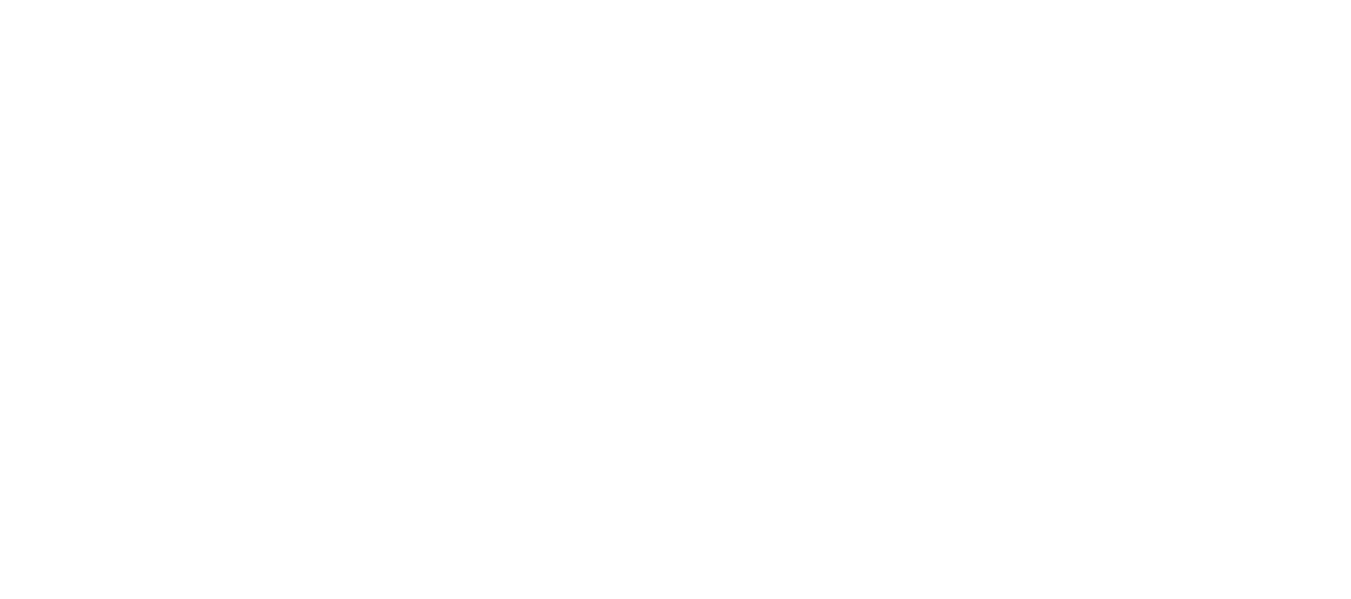 scroll, scrollTop: 0, scrollLeft: 0, axis: both 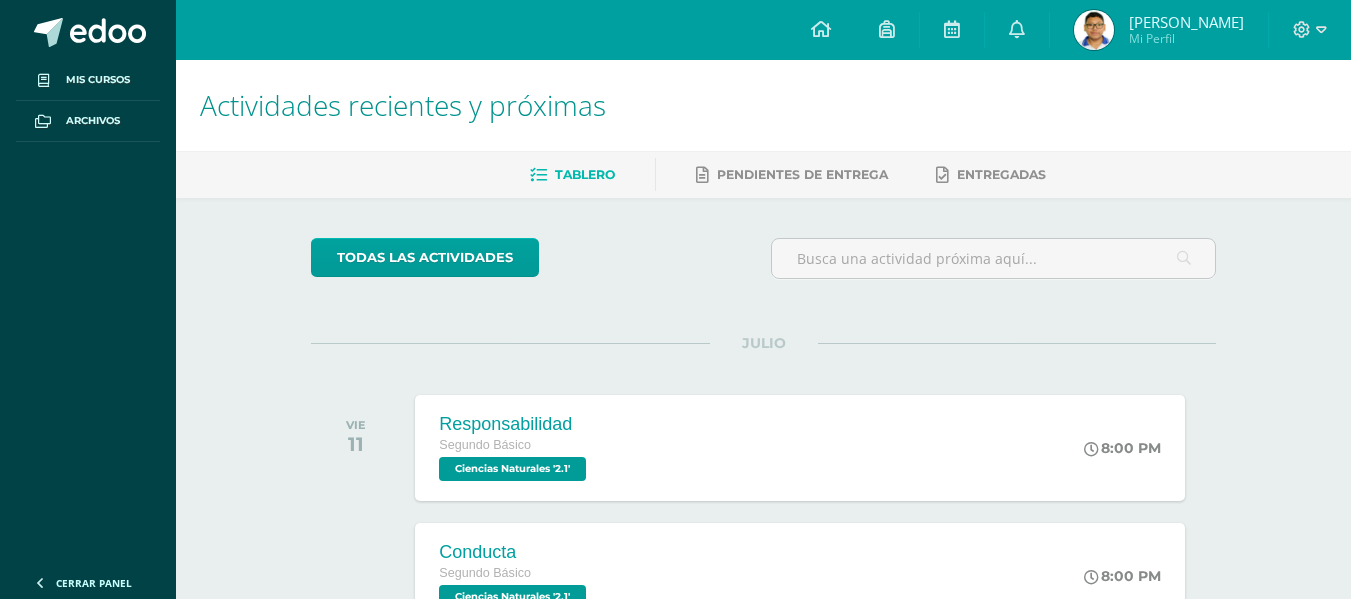 click on "Actividades recientes y próximas" at bounding box center (763, 105) 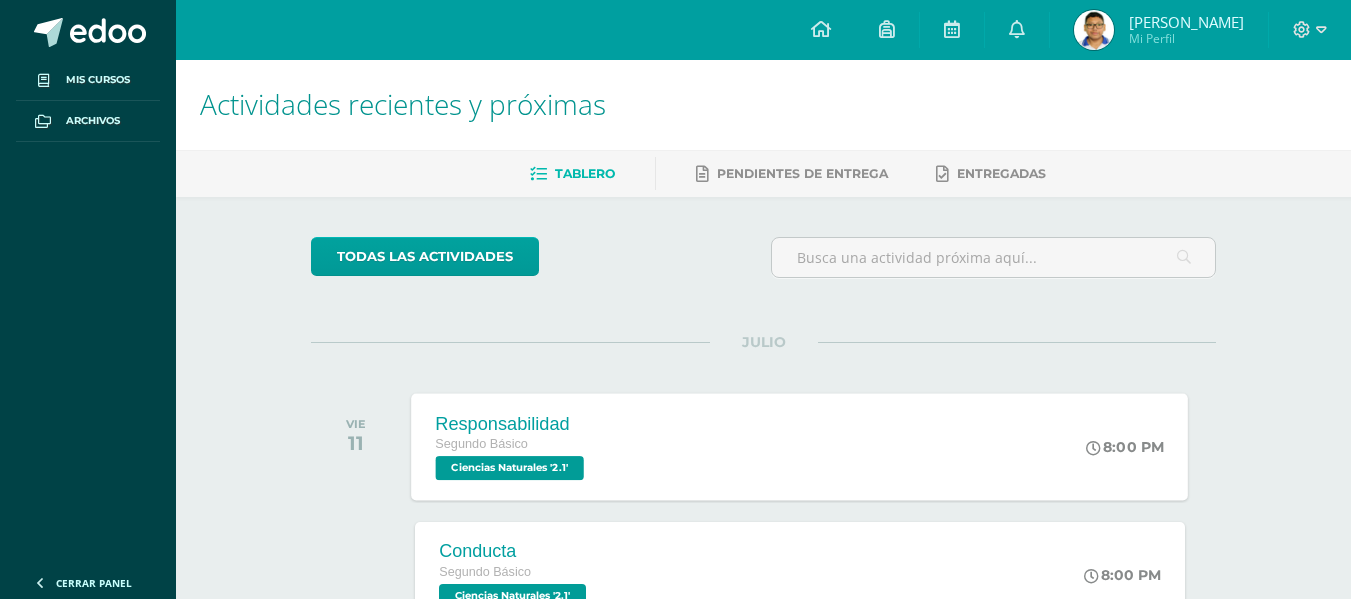 scroll, scrollTop: 0, scrollLeft: 0, axis: both 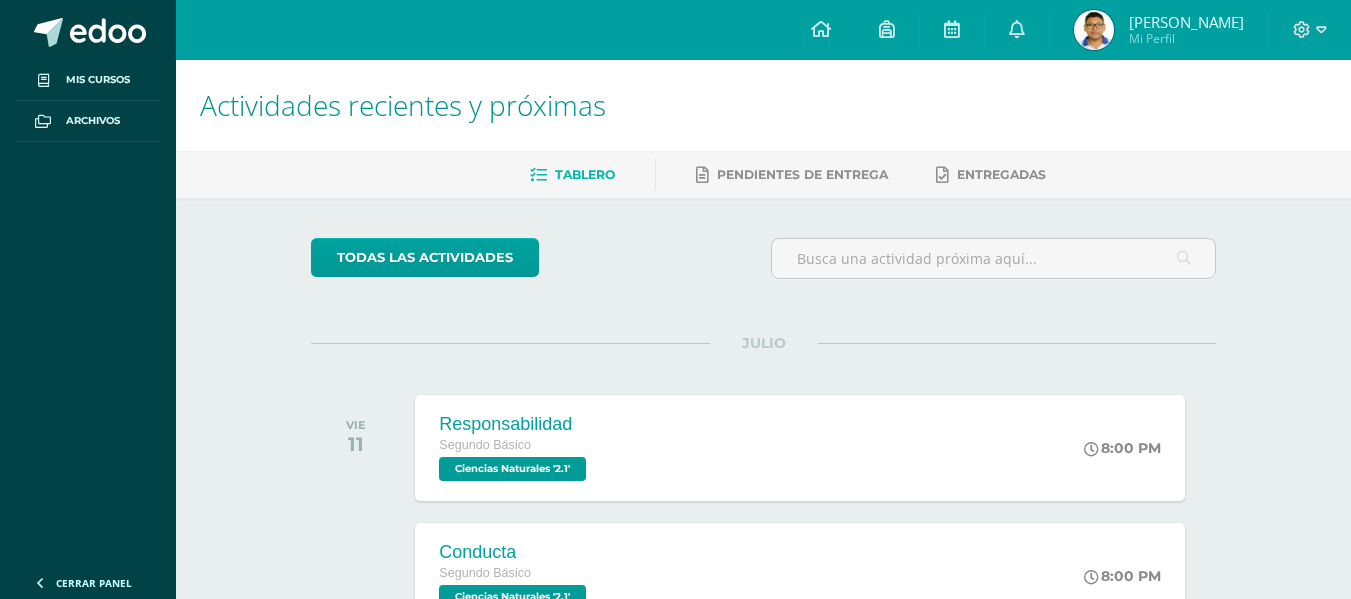 click on "Marcos Sebastian
Mi Perfil" at bounding box center [1159, 30] 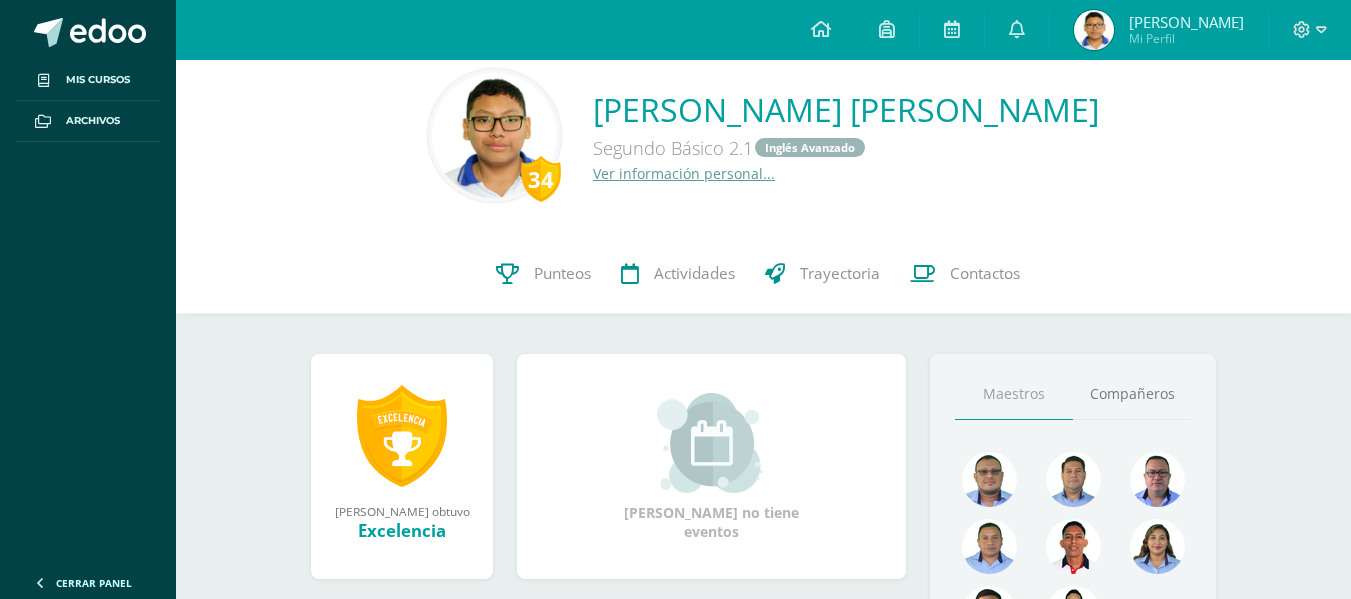 scroll, scrollTop: 0, scrollLeft: 0, axis: both 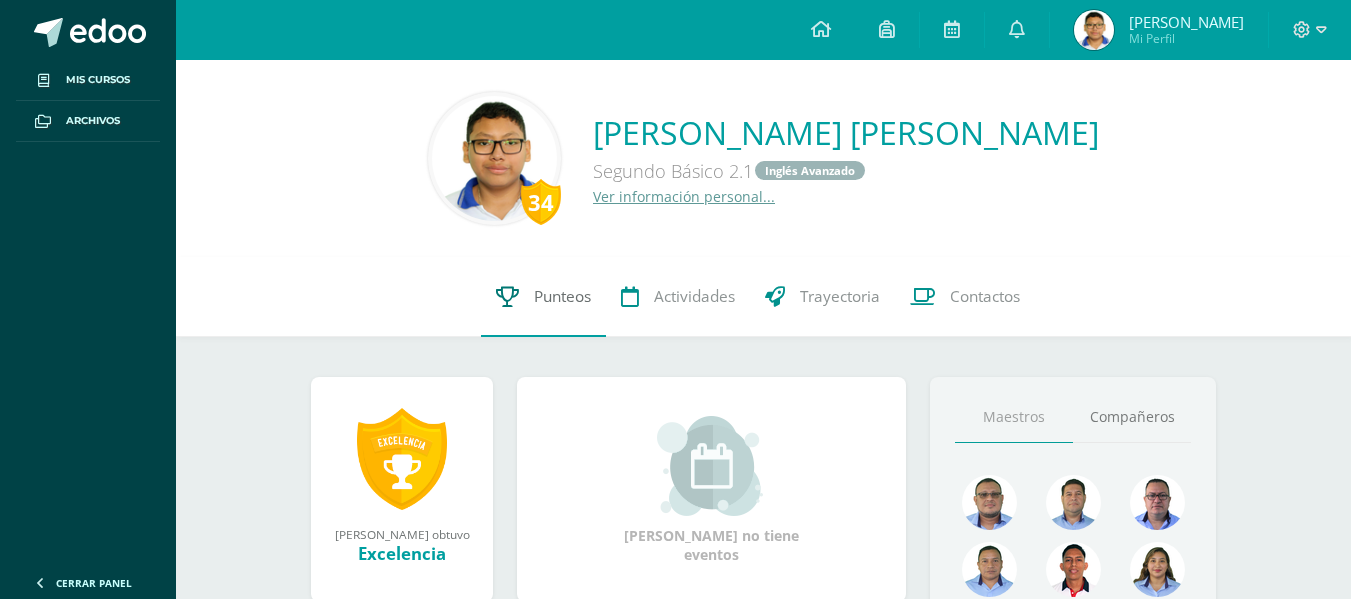 click on "Punteos" at bounding box center [562, 296] 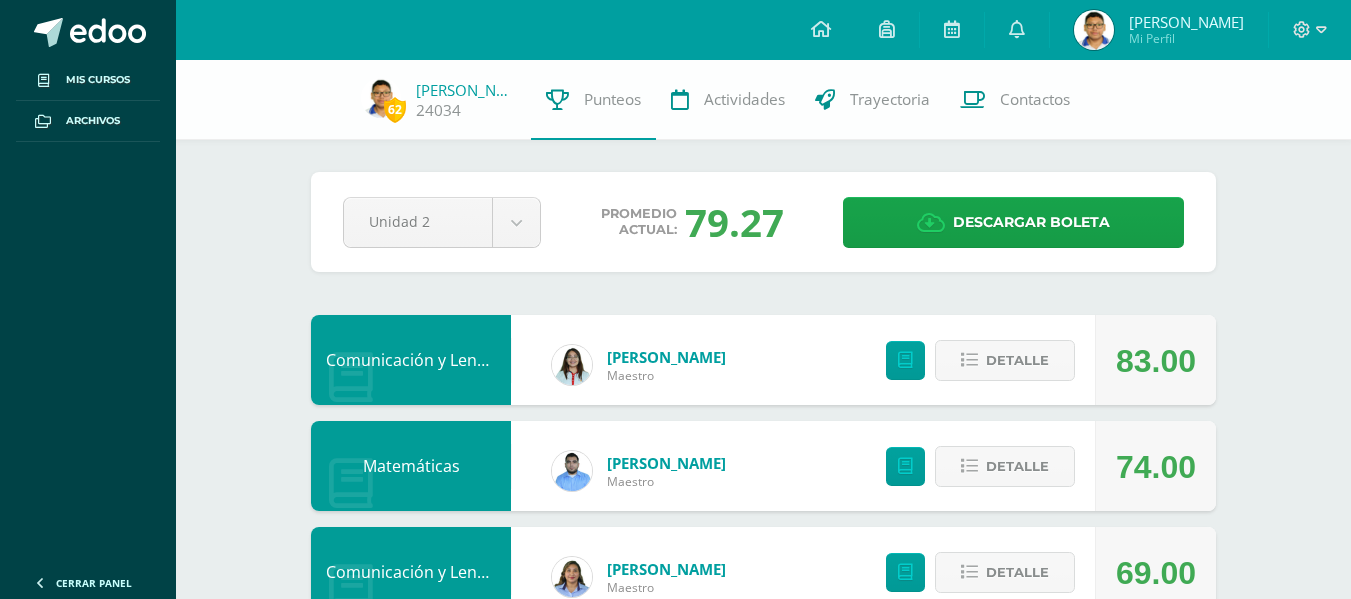 scroll, scrollTop: 0, scrollLeft: 0, axis: both 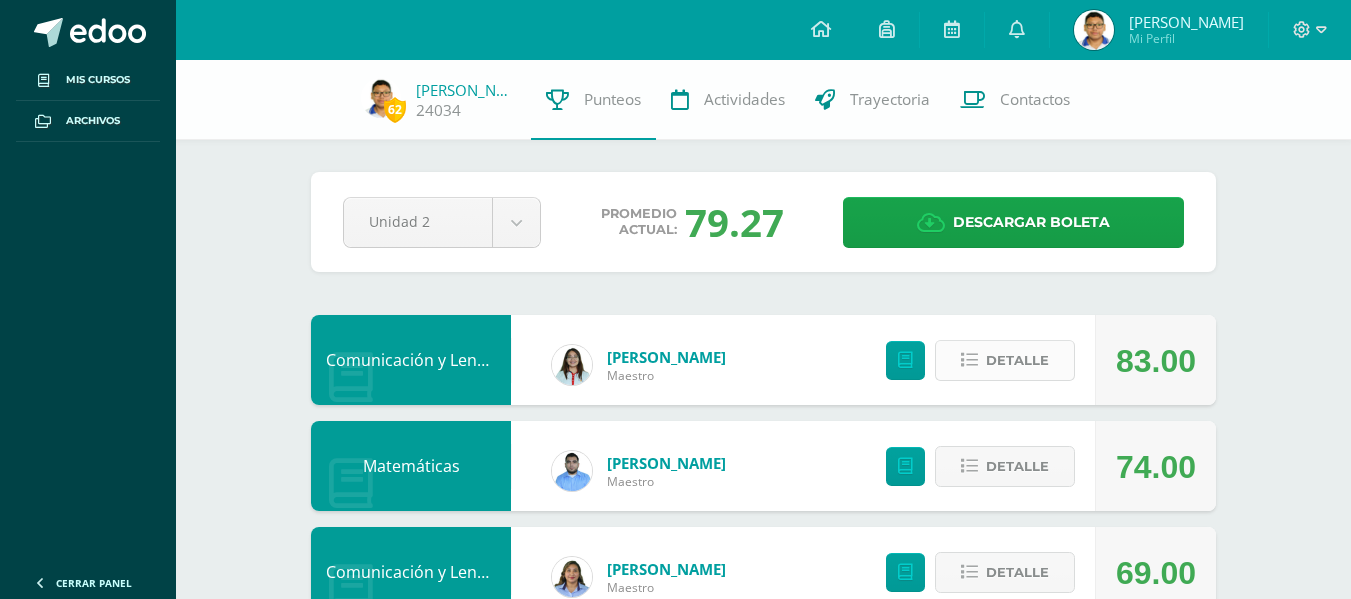click on "Detalle" at bounding box center (1017, 360) 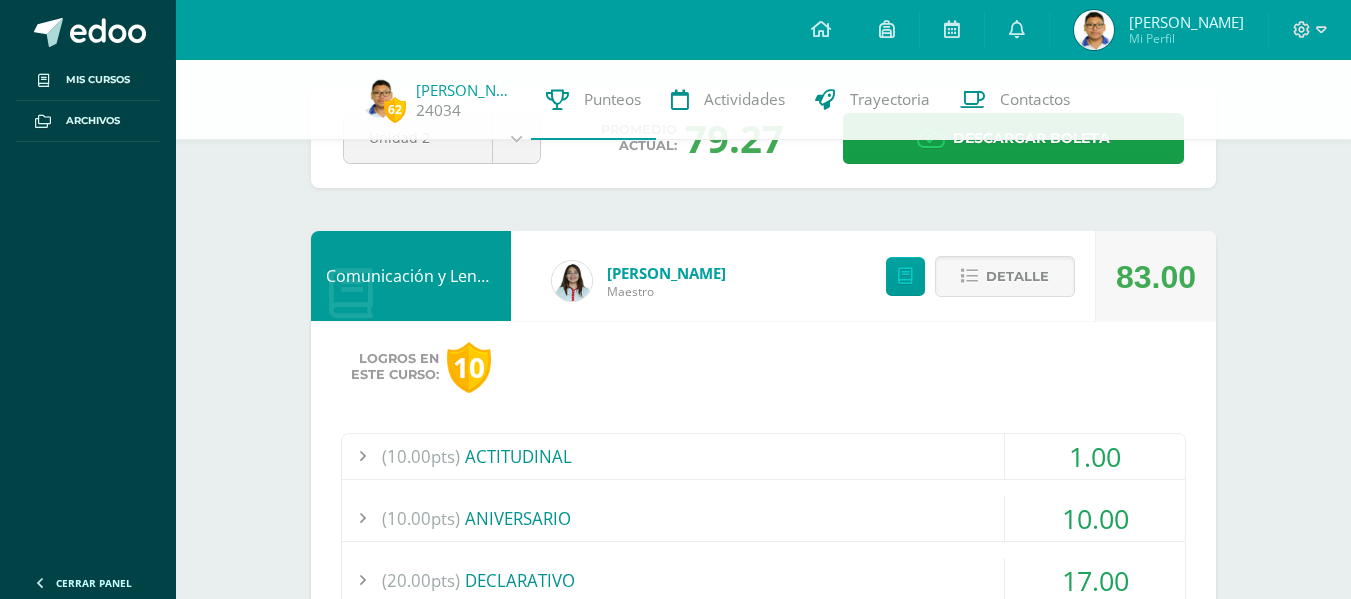 scroll, scrollTop: 300, scrollLeft: 0, axis: vertical 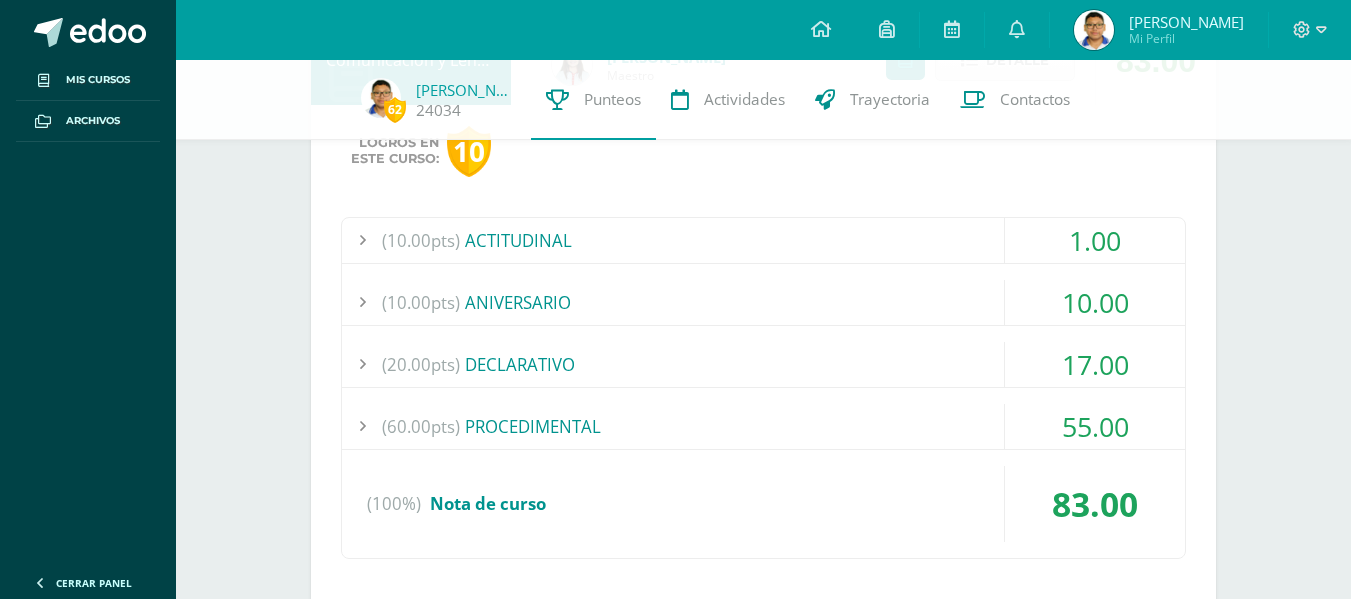 click on "(60.00pts)
PROCEDIMENTAL" at bounding box center [763, 426] 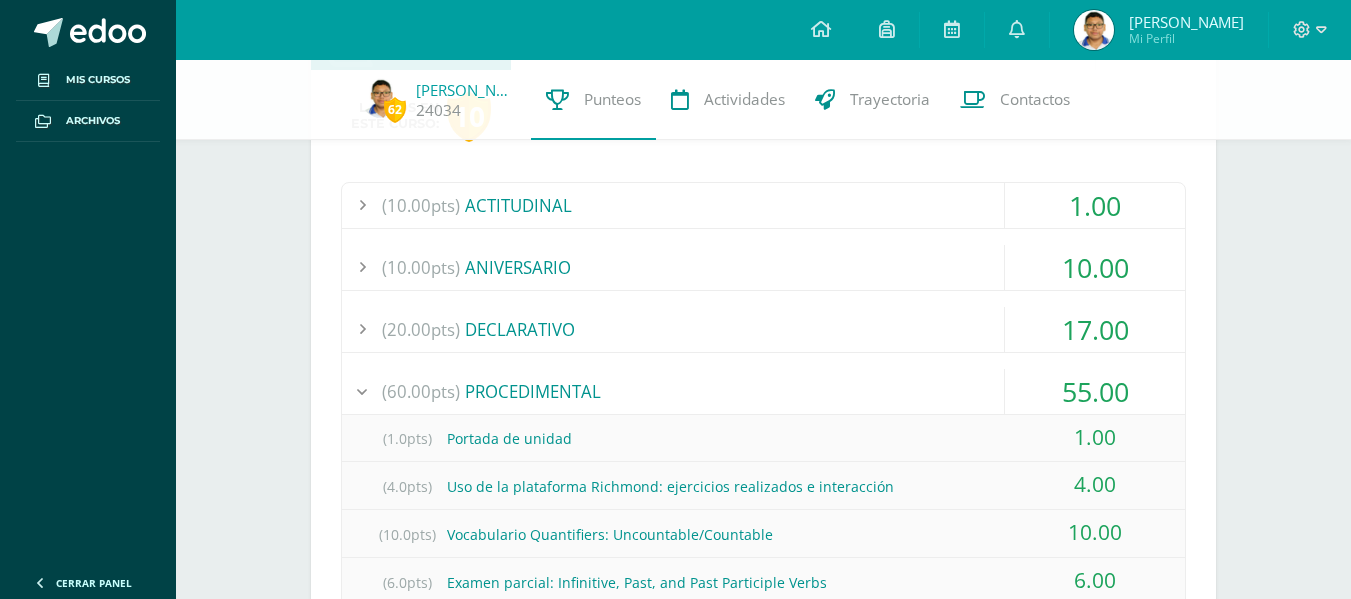 scroll, scrollTop: 100, scrollLeft: 0, axis: vertical 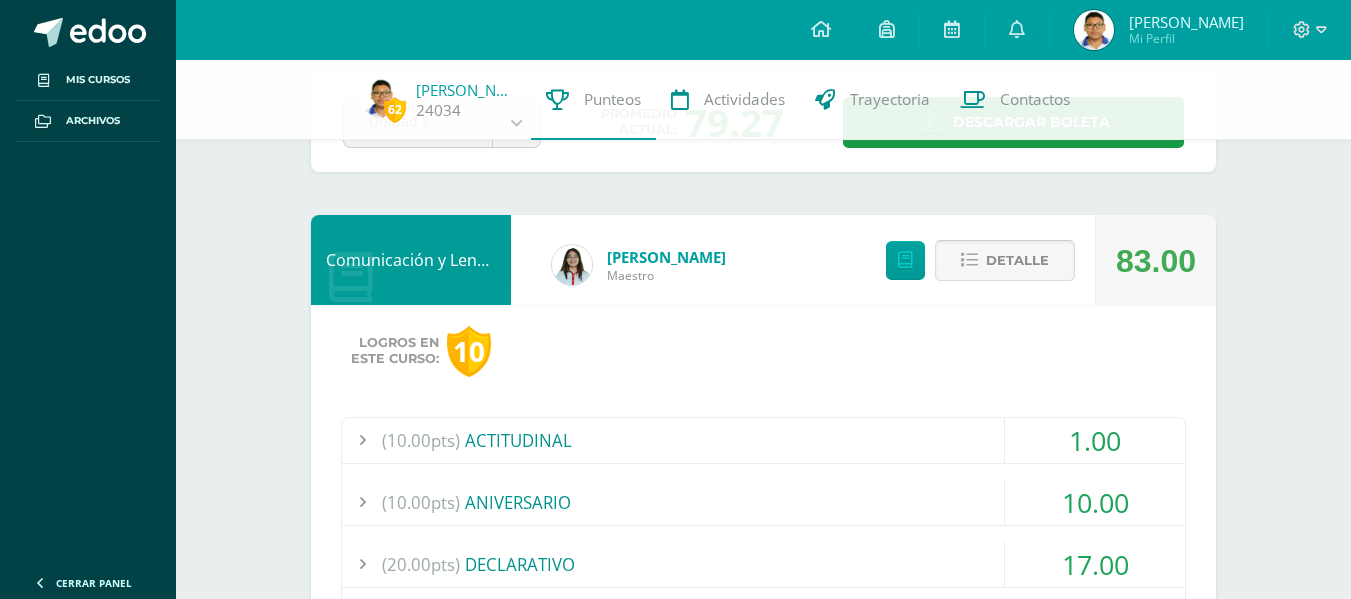 click on "Detalle" at bounding box center [1017, 260] 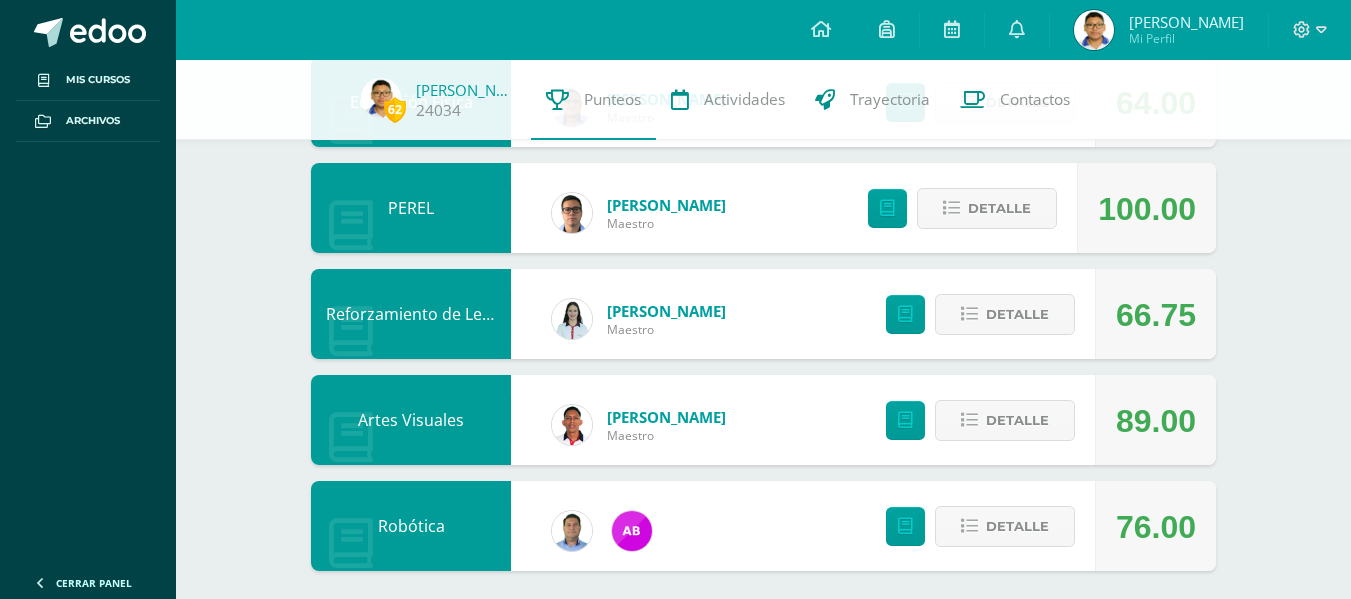 scroll, scrollTop: 1436, scrollLeft: 0, axis: vertical 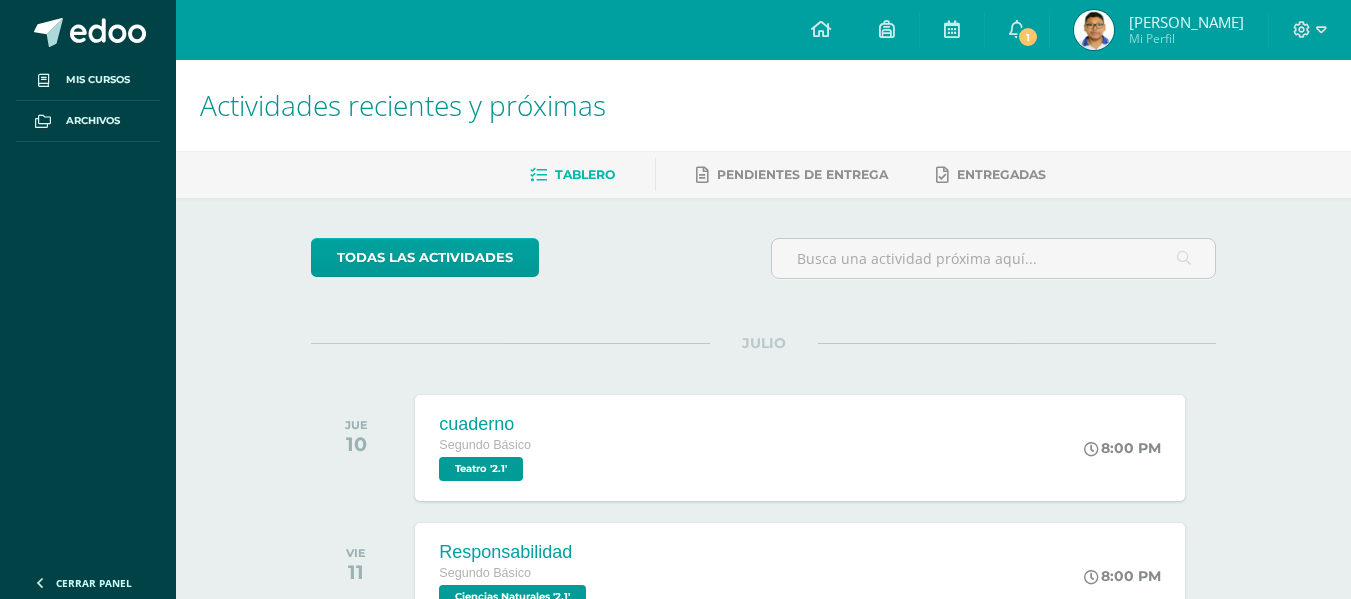 click on "[PERSON_NAME]" at bounding box center [1186, 22] 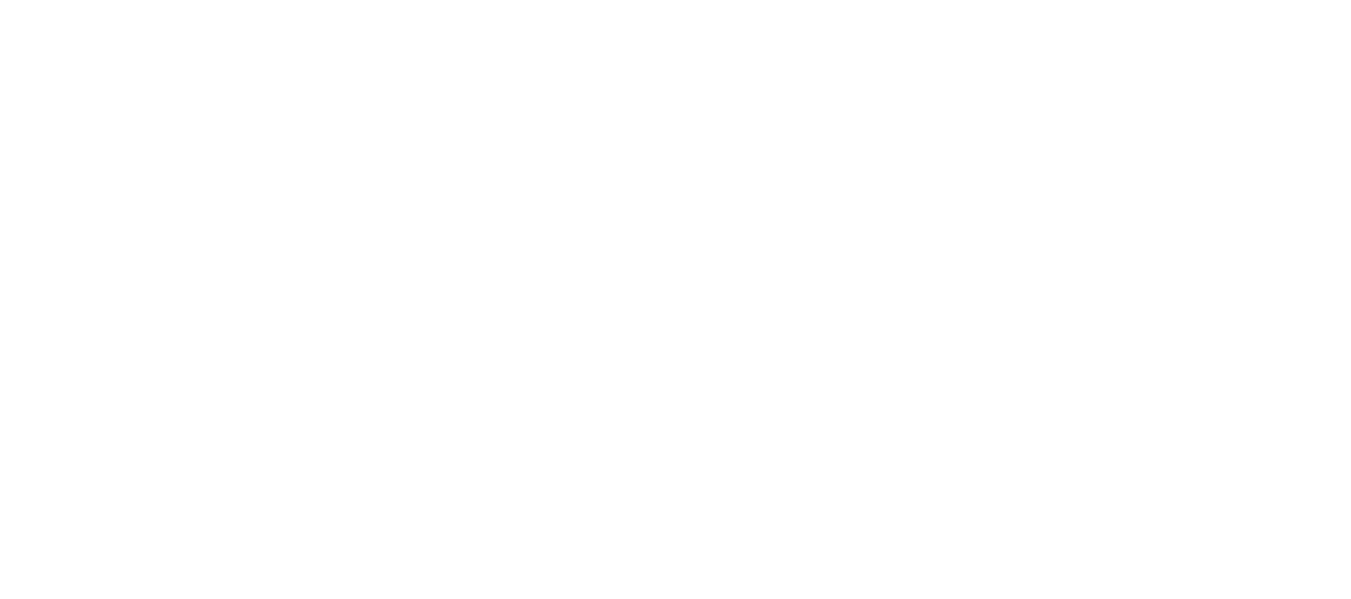 scroll, scrollTop: 0, scrollLeft: 0, axis: both 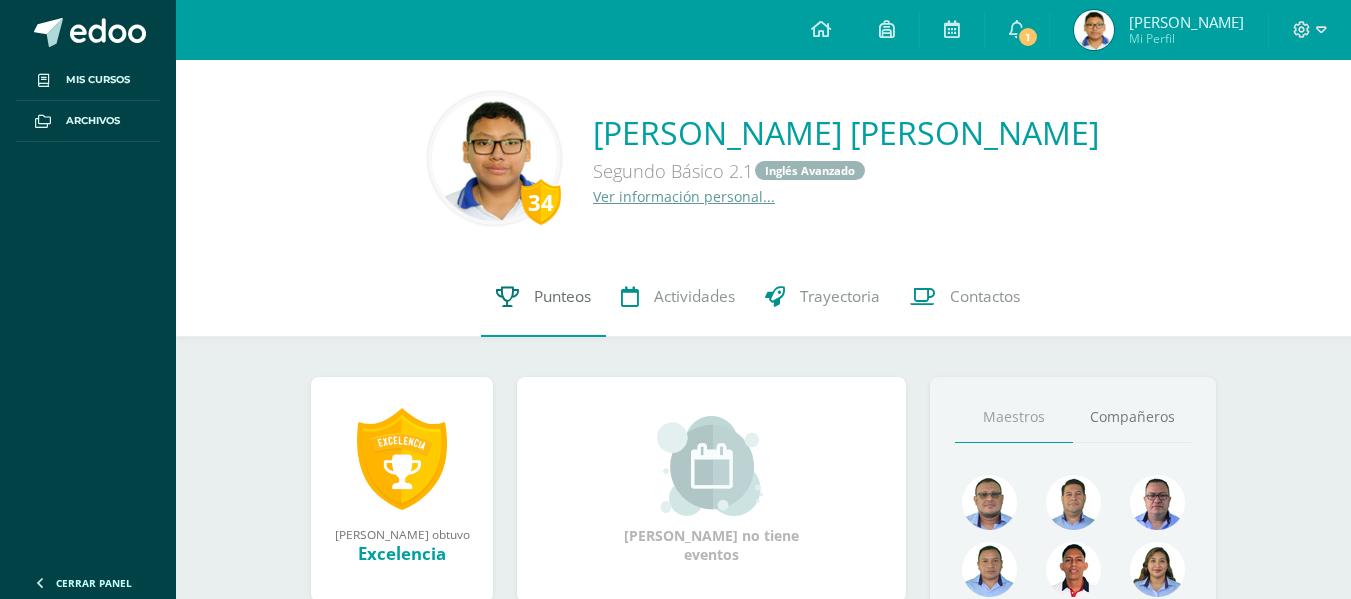 click on "Punteos" at bounding box center [562, 296] 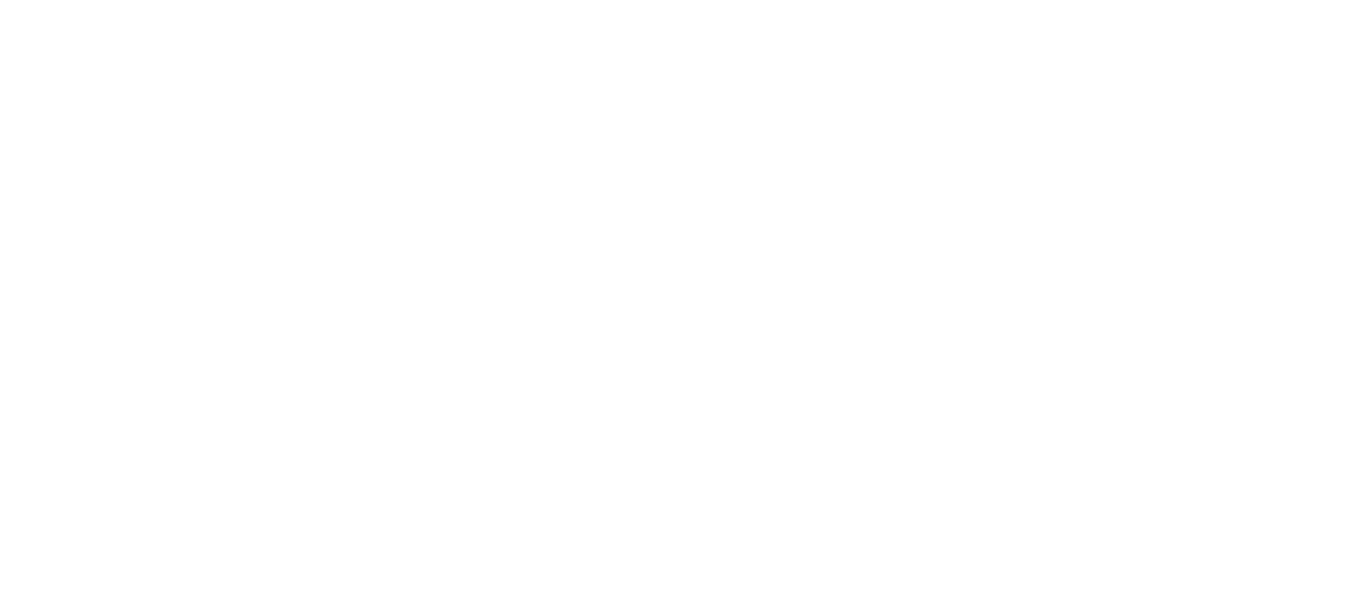 scroll, scrollTop: 0, scrollLeft: 0, axis: both 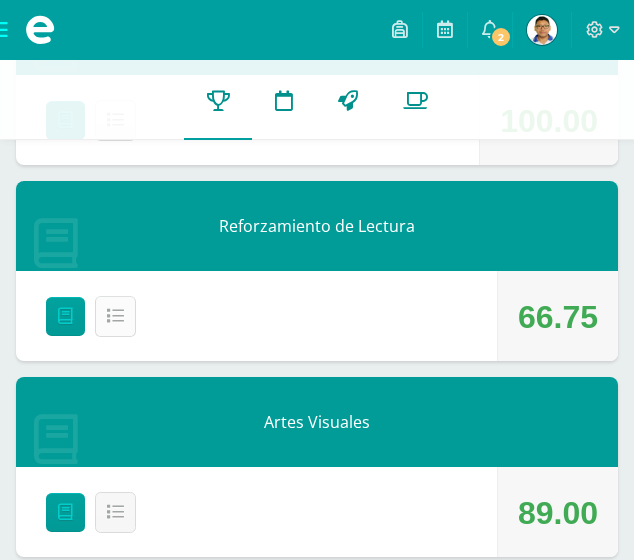 click at bounding box center (115, 316) 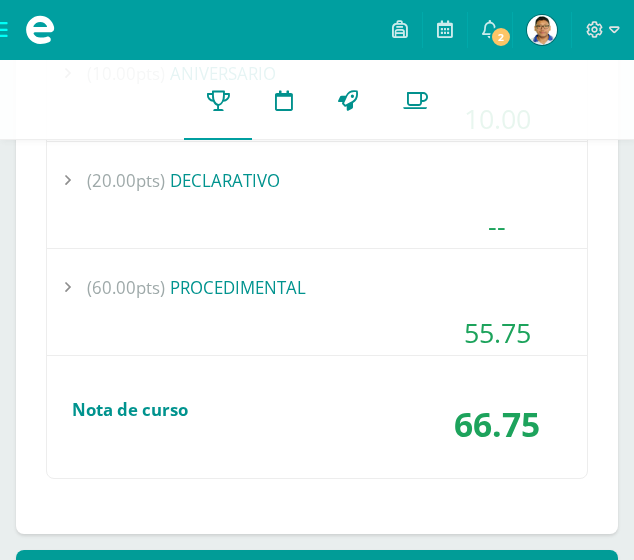 scroll, scrollTop: 3328, scrollLeft: 0, axis: vertical 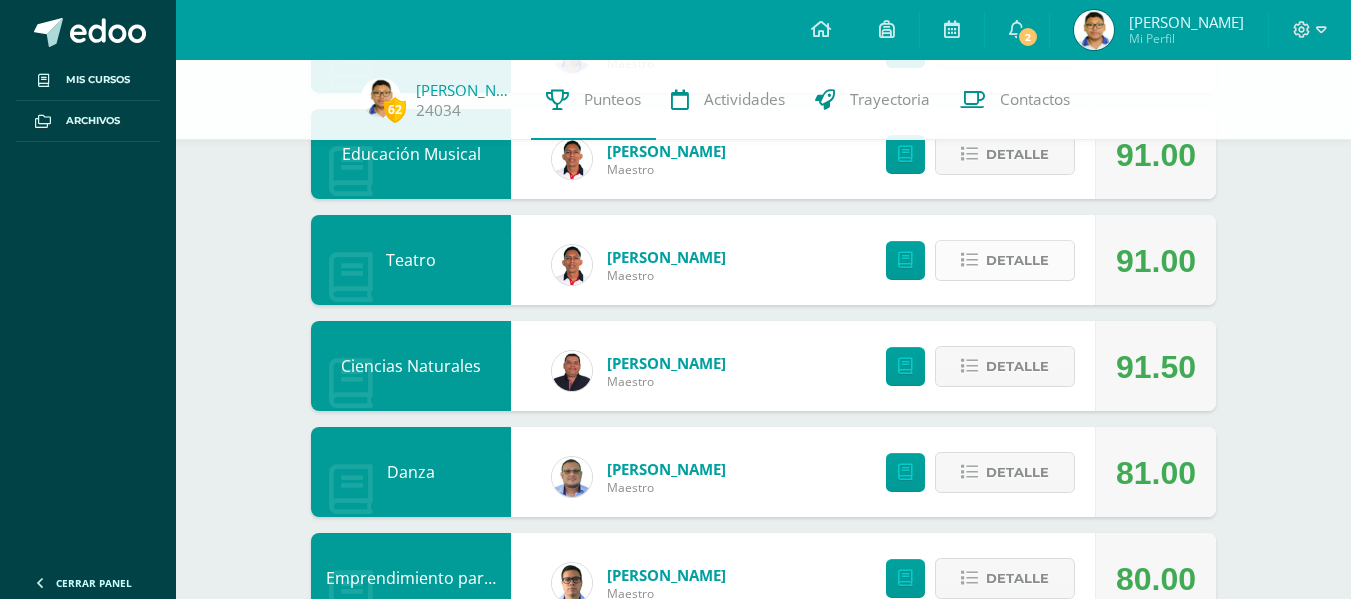 click on "Detalle" at bounding box center (1017, 260) 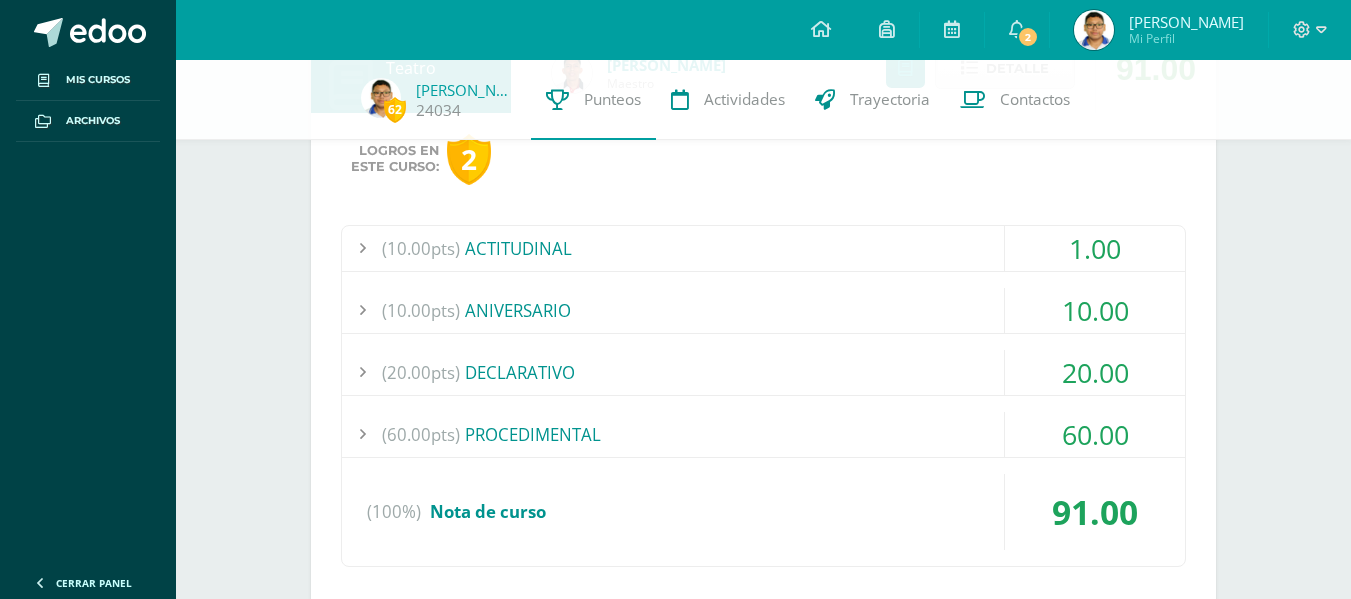 scroll, scrollTop: 936, scrollLeft: 0, axis: vertical 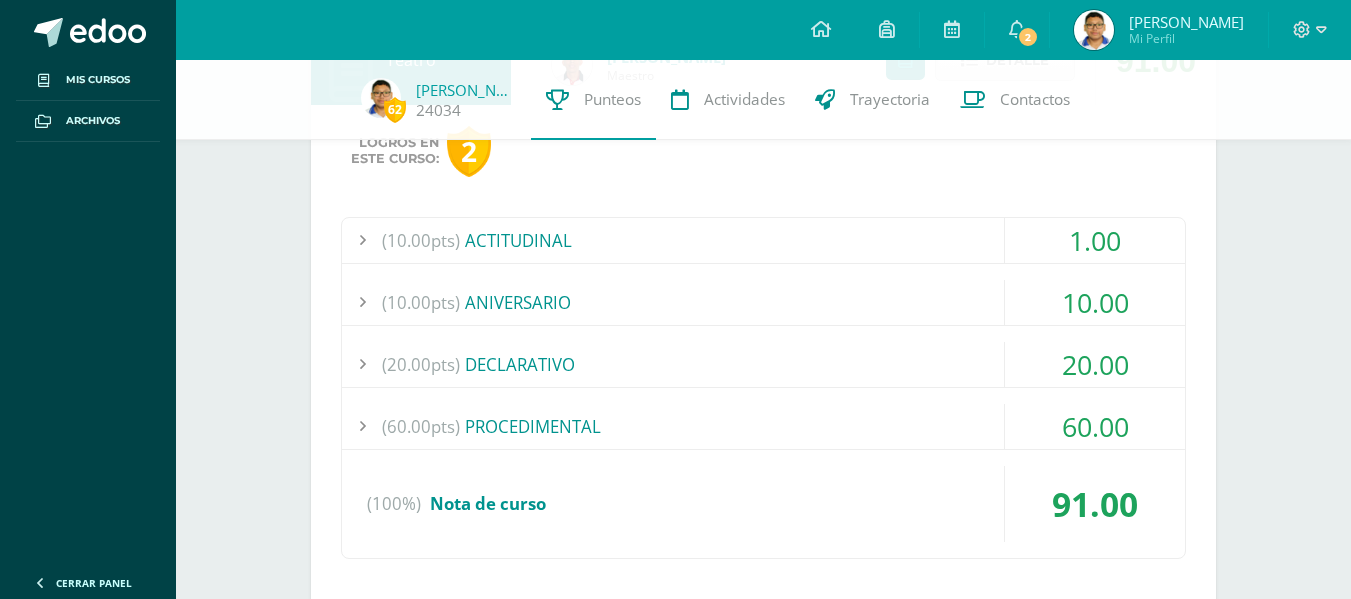 type 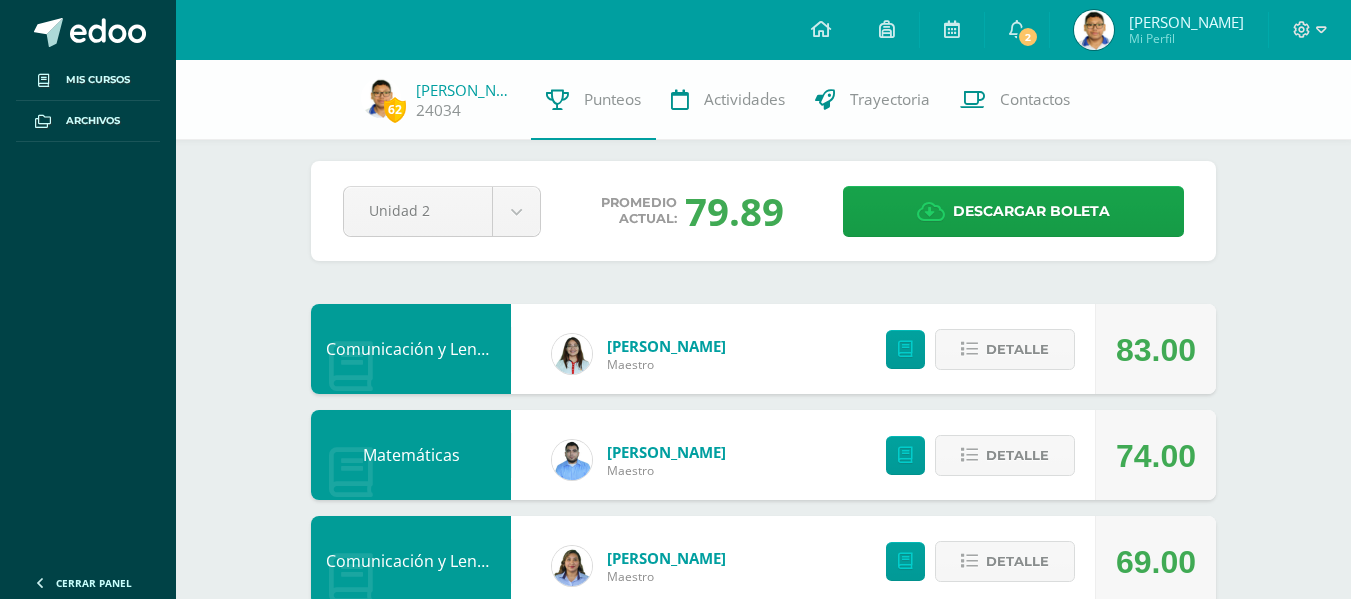 scroll, scrollTop: 0, scrollLeft: 0, axis: both 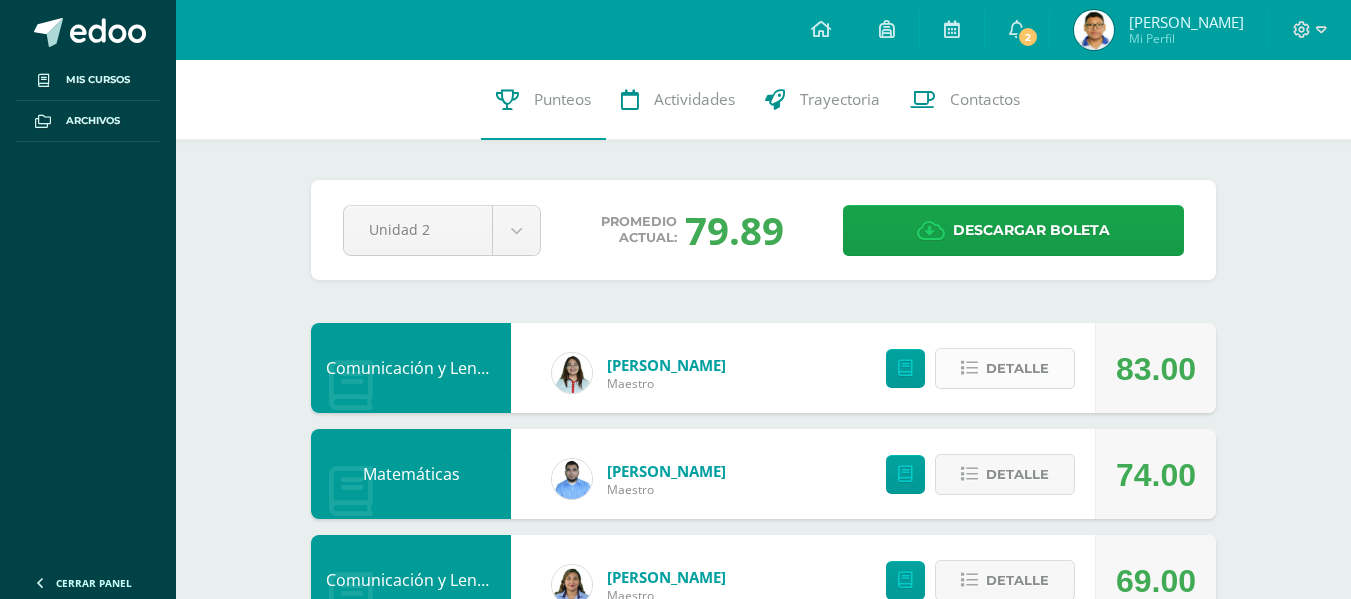 click on "Detalle" at bounding box center [1017, 368] 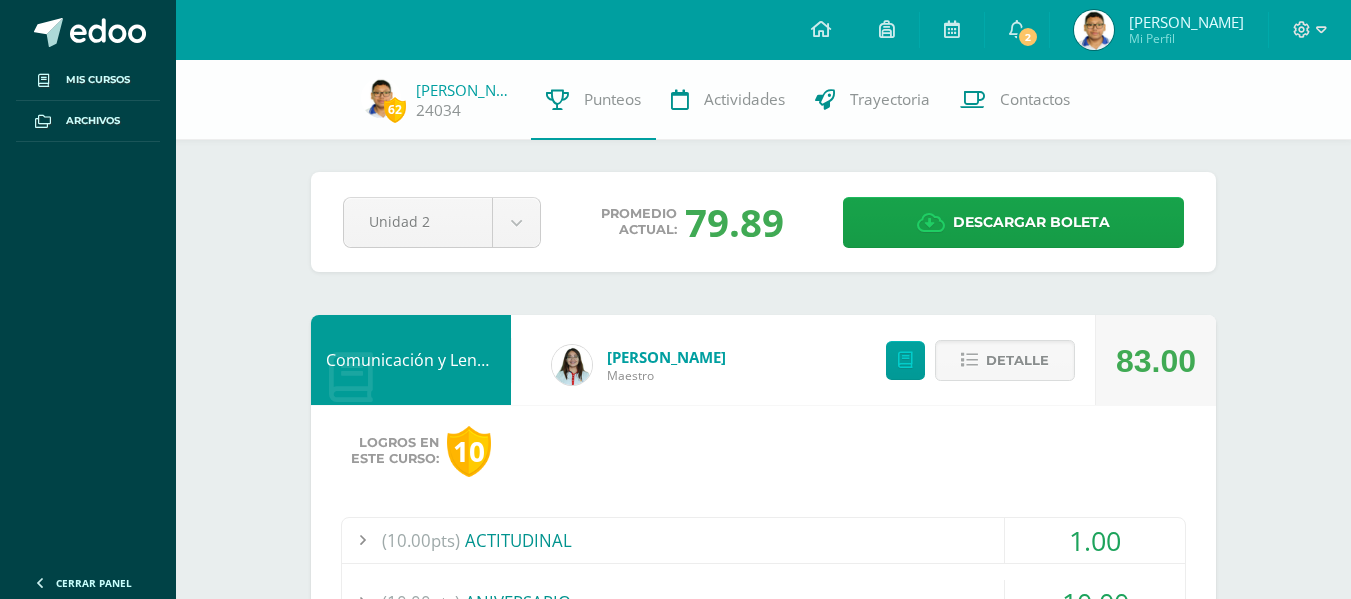 scroll, scrollTop: 200, scrollLeft: 0, axis: vertical 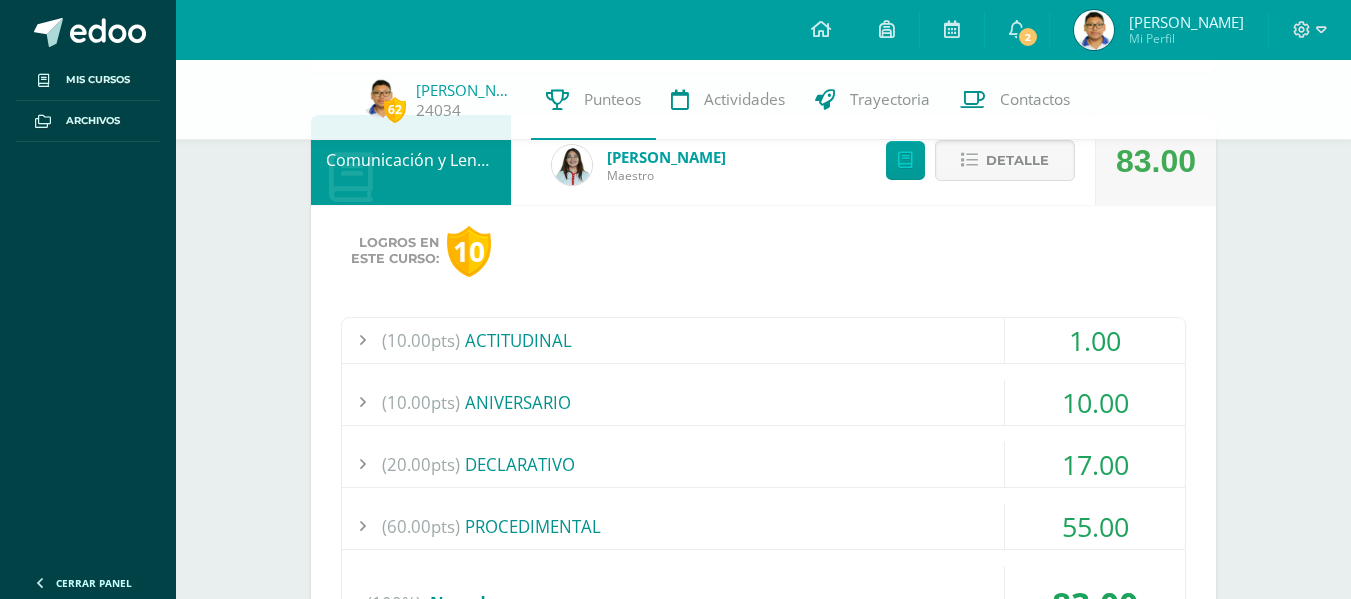 type 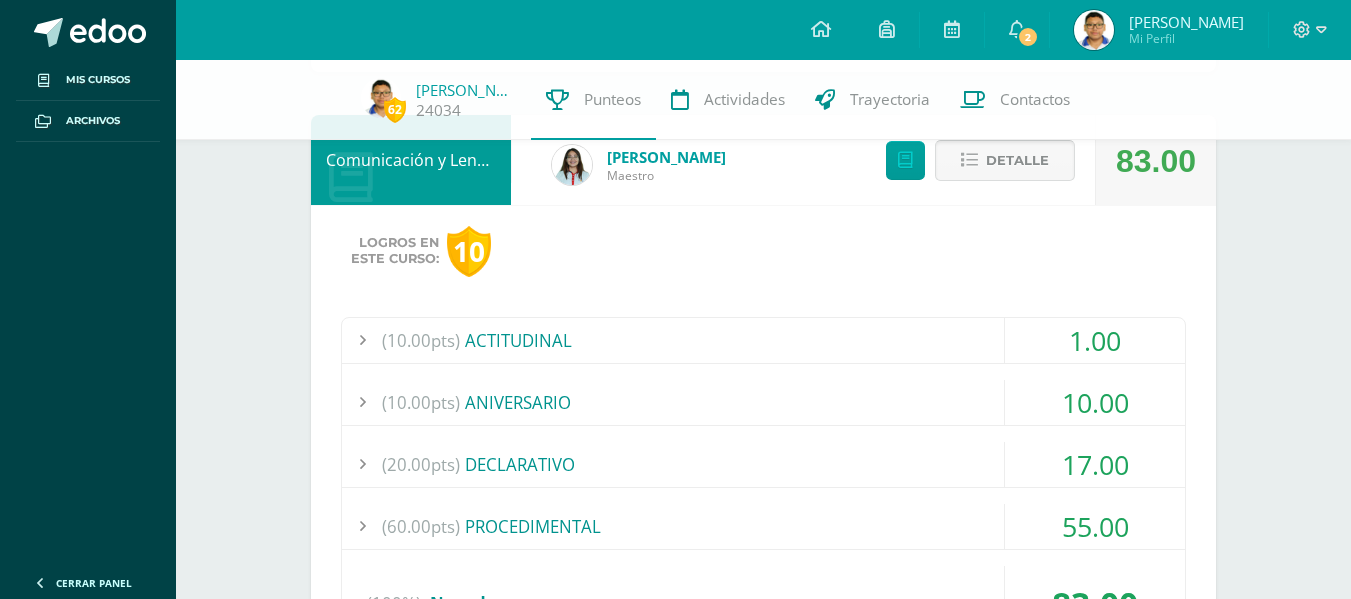 click on "Detalle" at bounding box center (1017, 160) 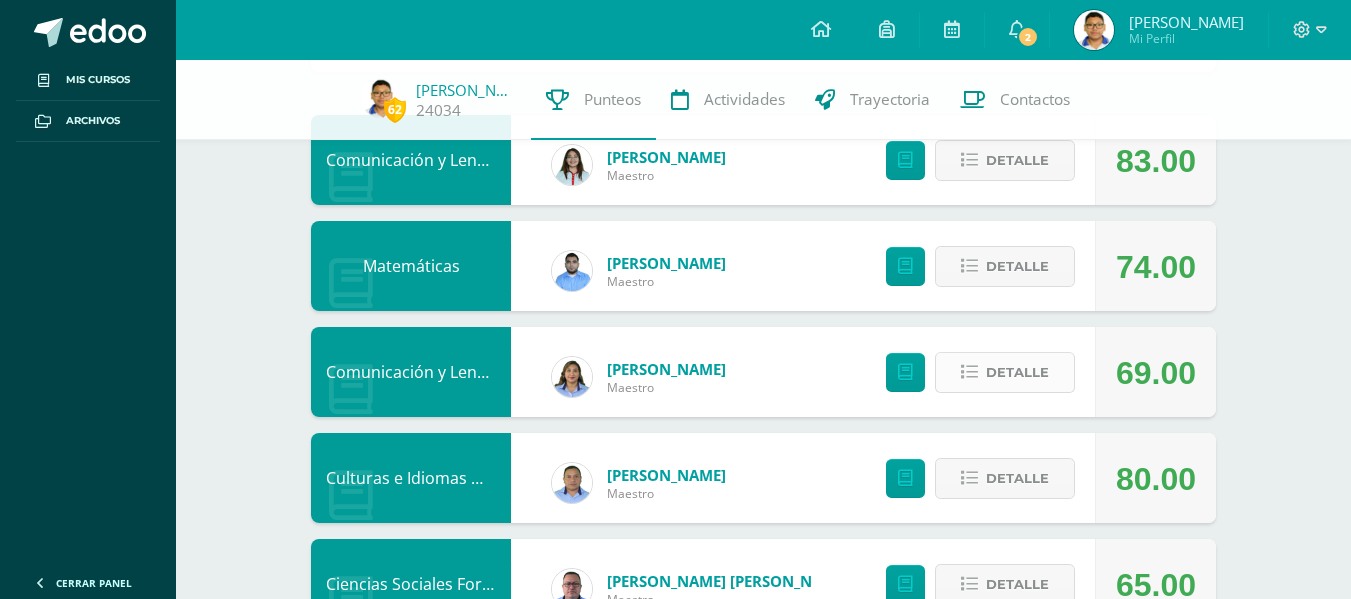 click on "Detalle" at bounding box center [1005, 372] 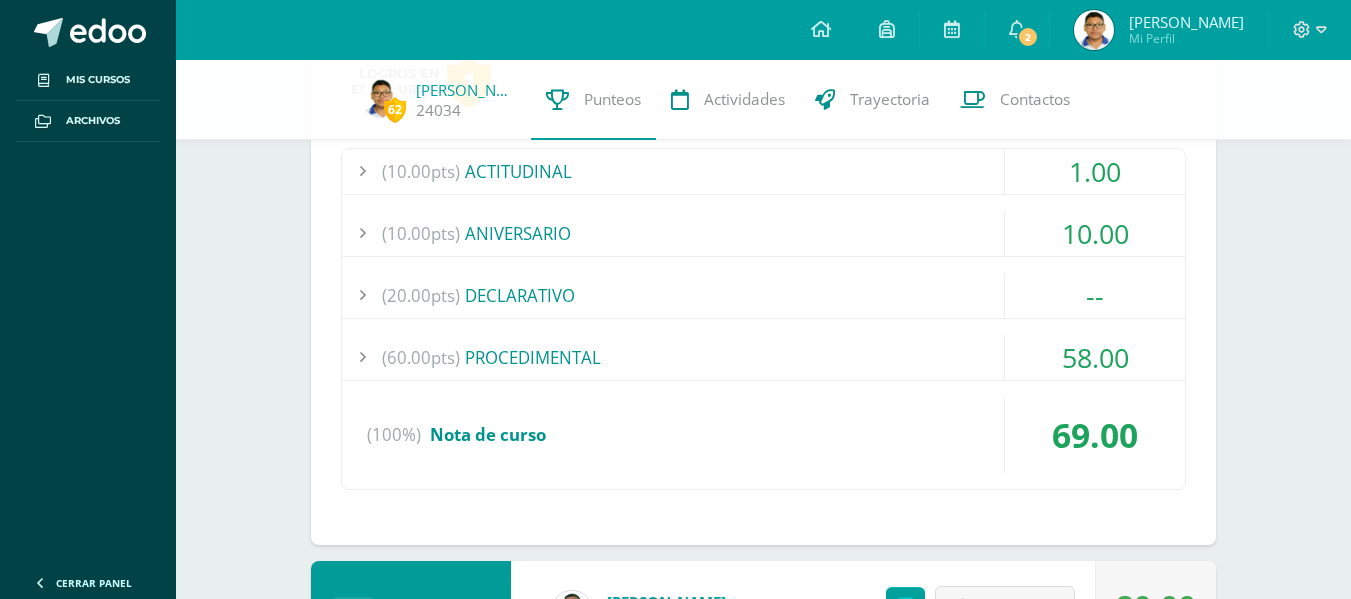 scroll, scrollTop: 600, scrollLeft: 0, axis: vertical 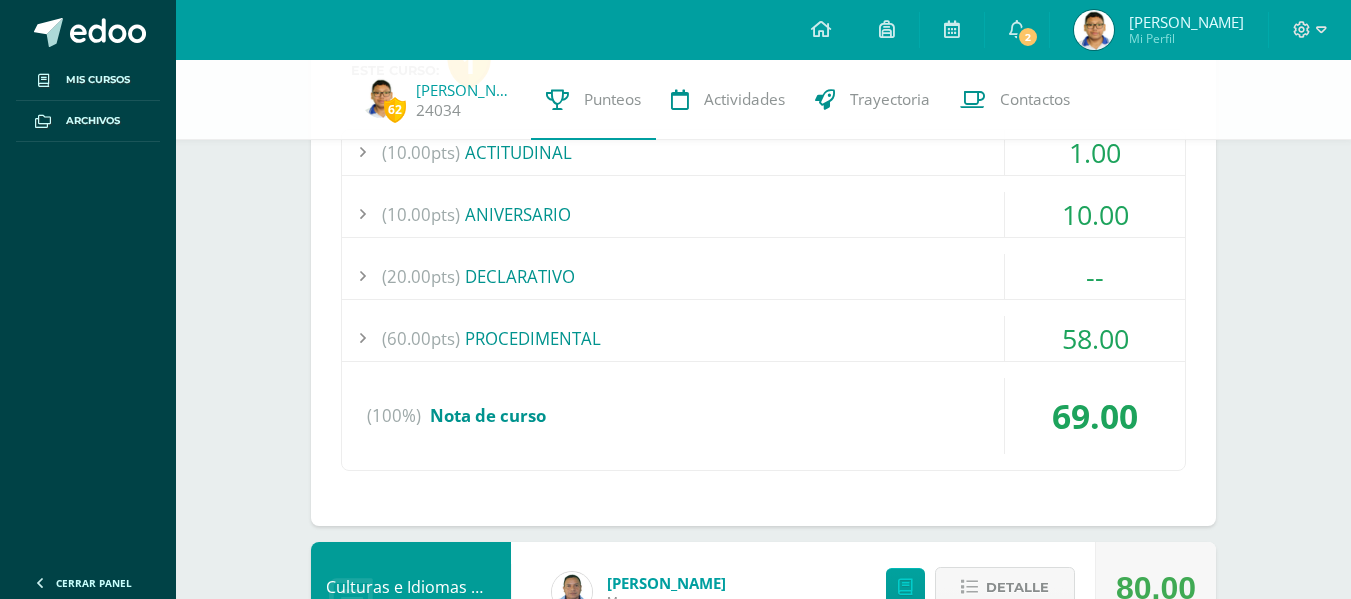 click on "58.00" at bounding box center [1095, 338] 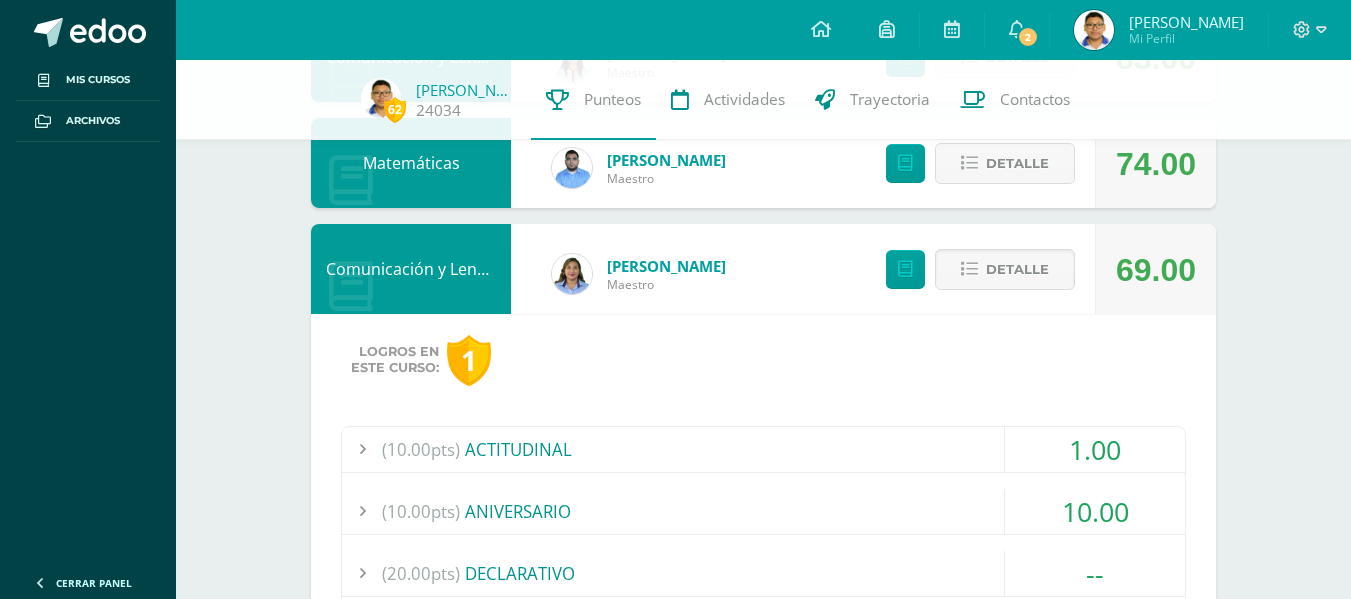 scroll, scrollTop: 300, scrollLeft: 0, axis: vertical 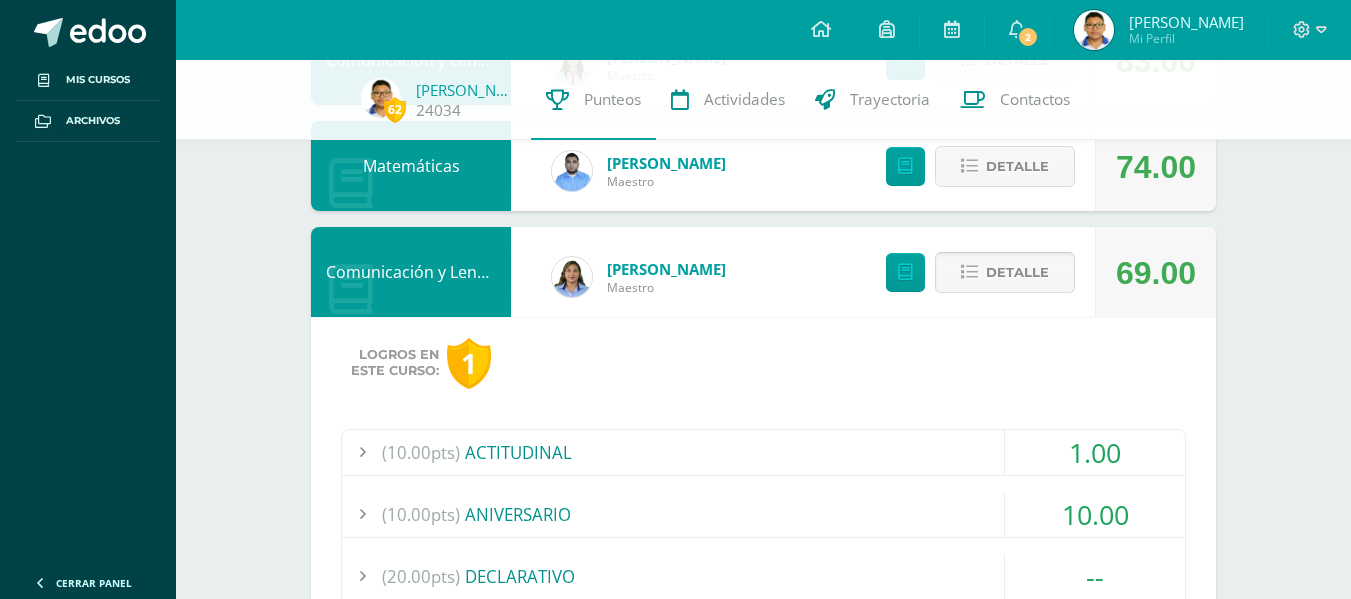 click on "Detalle" at bounding box center [1017, 272] 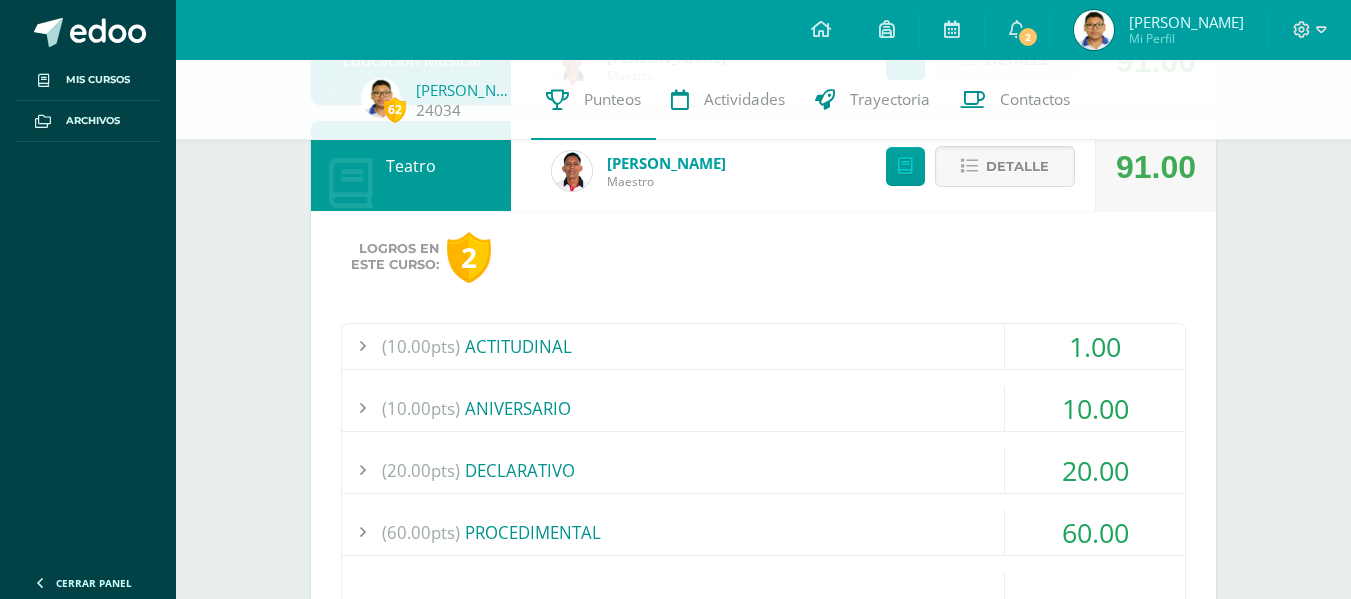 scroll, scrollTop: 800, scrollLeft: 0, axis: vertical 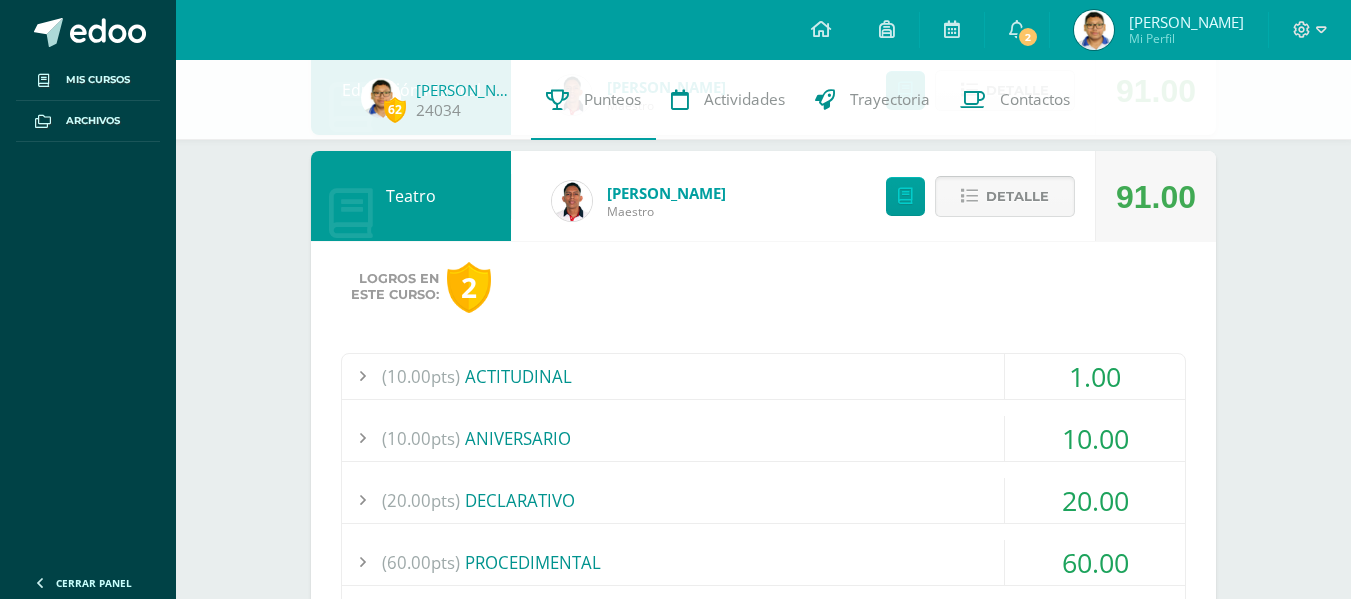 click on "Detalle" at bounding box center [1017, 196] 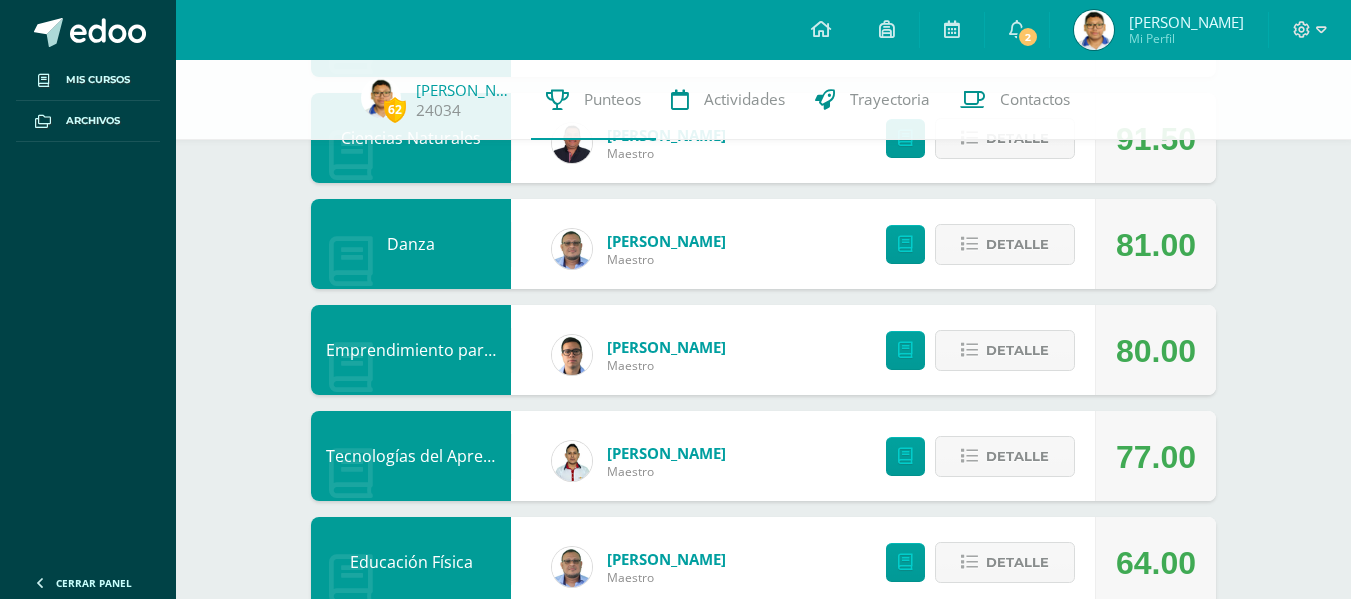 scroll, scrollTop: 1000, scrollLeft: 0, axis: vertical 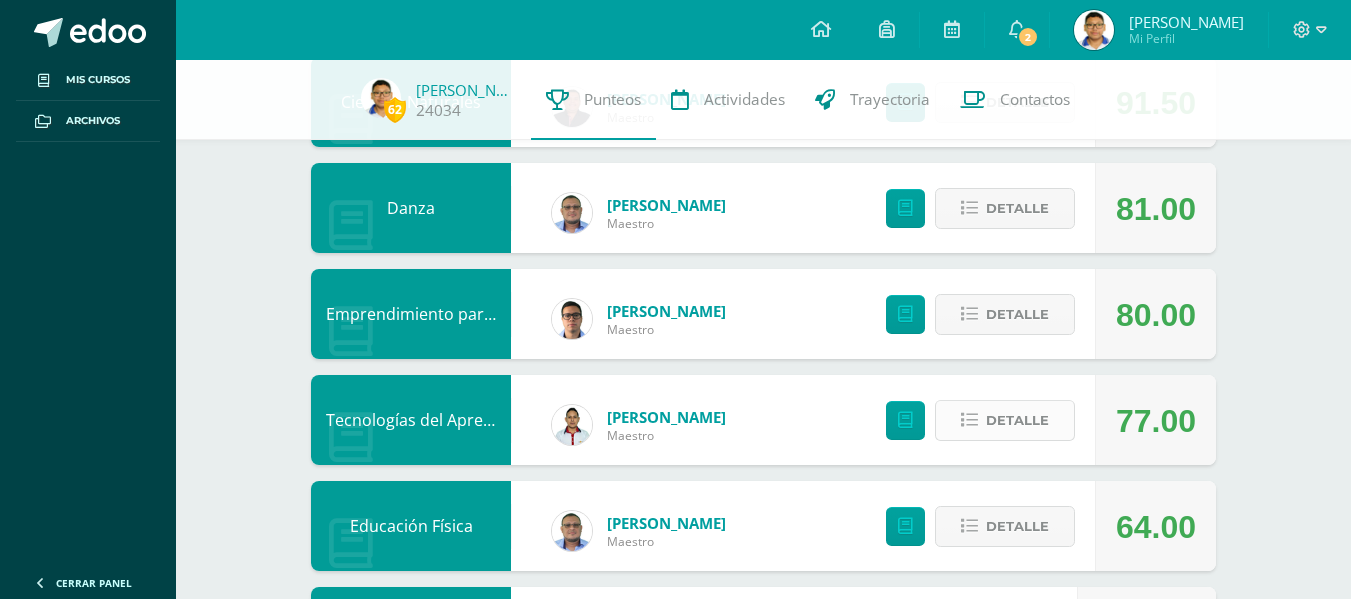 click on "Detalle" at bounding box center (1017, 420) 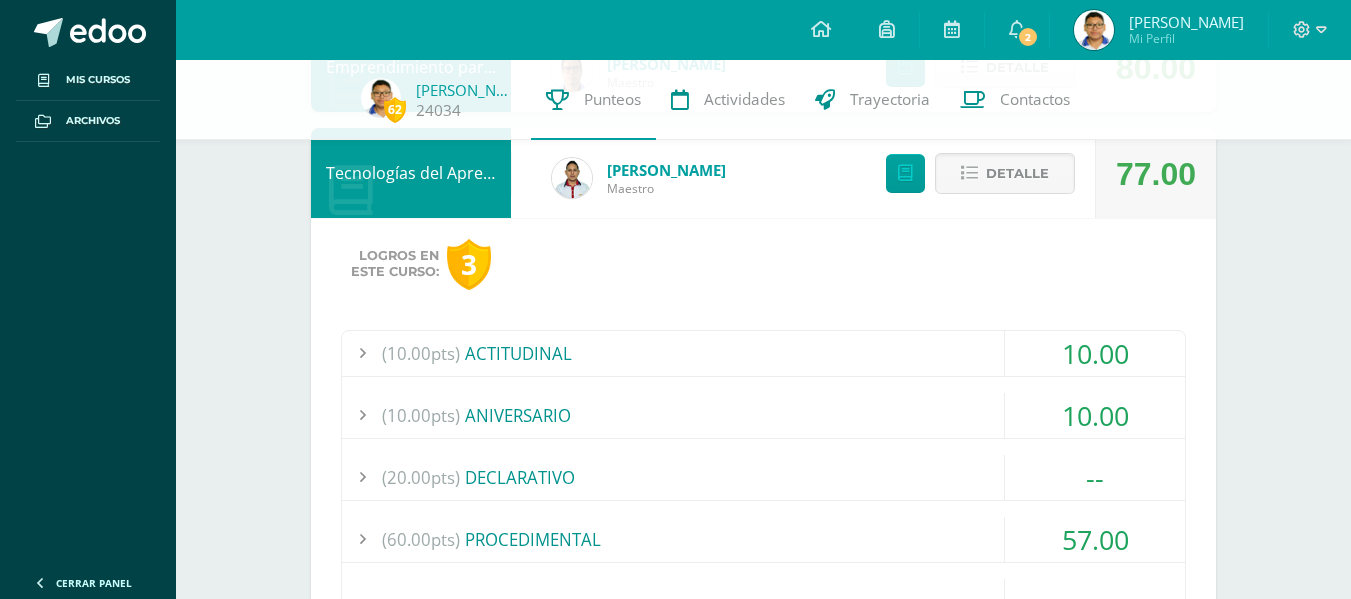 scroll, scrollTop: 1200, scrollLeft: 0, axis: vertical 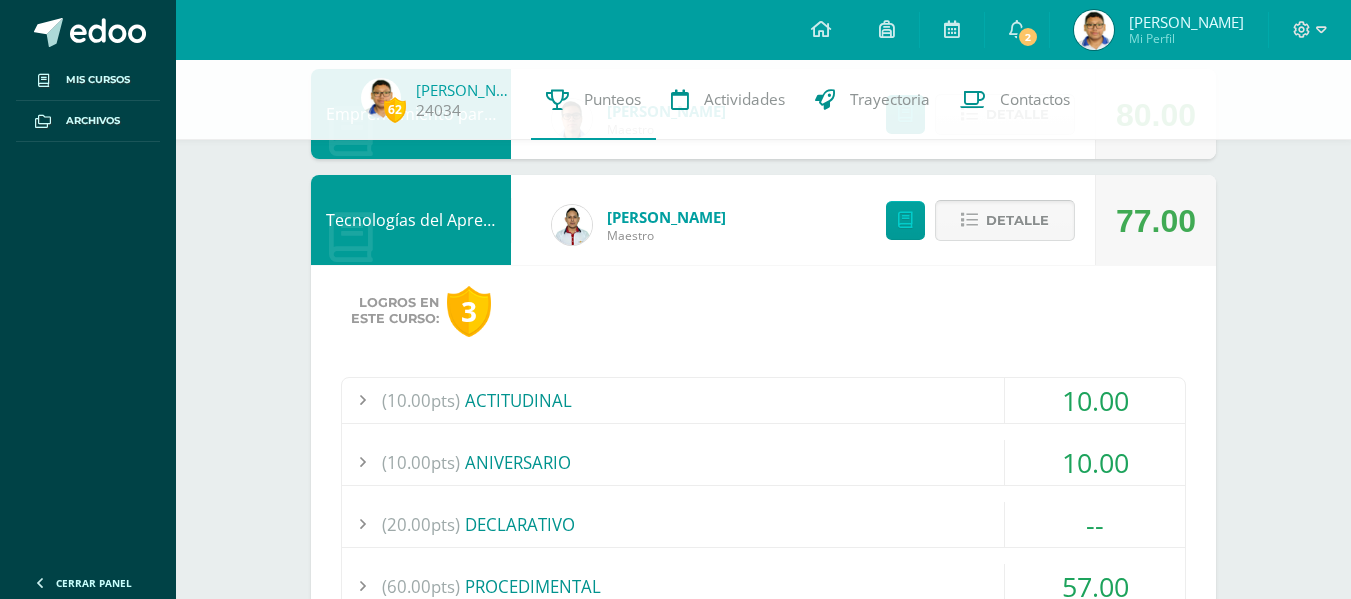 click on "Detalle" at bounding box center [1005, 220] 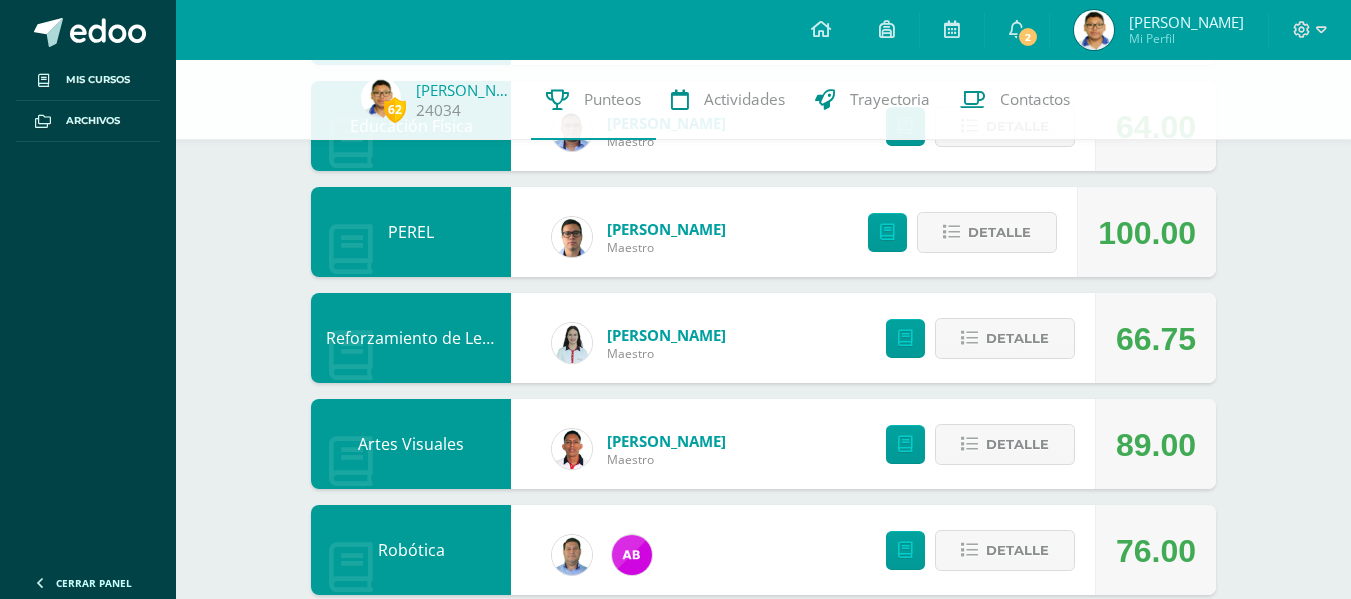 scroll, scrollTop: 1436, scrollLeft: 0, axis: vertical 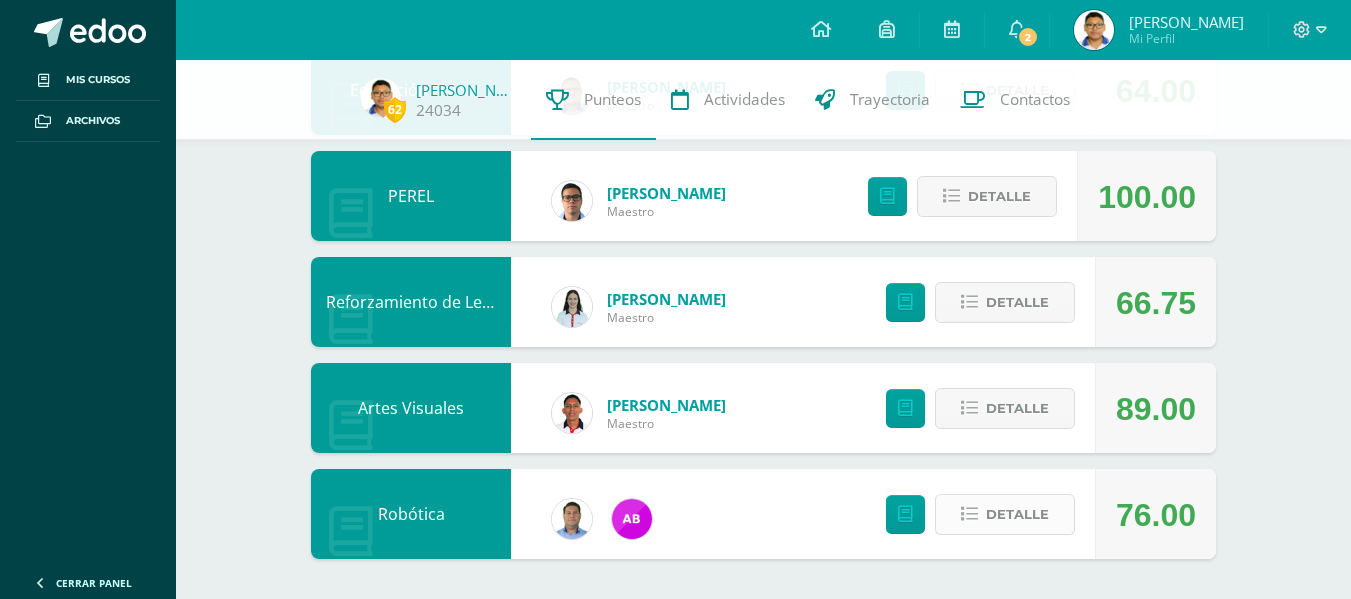 click on "Detalle" at bounding box center [1017, 514] 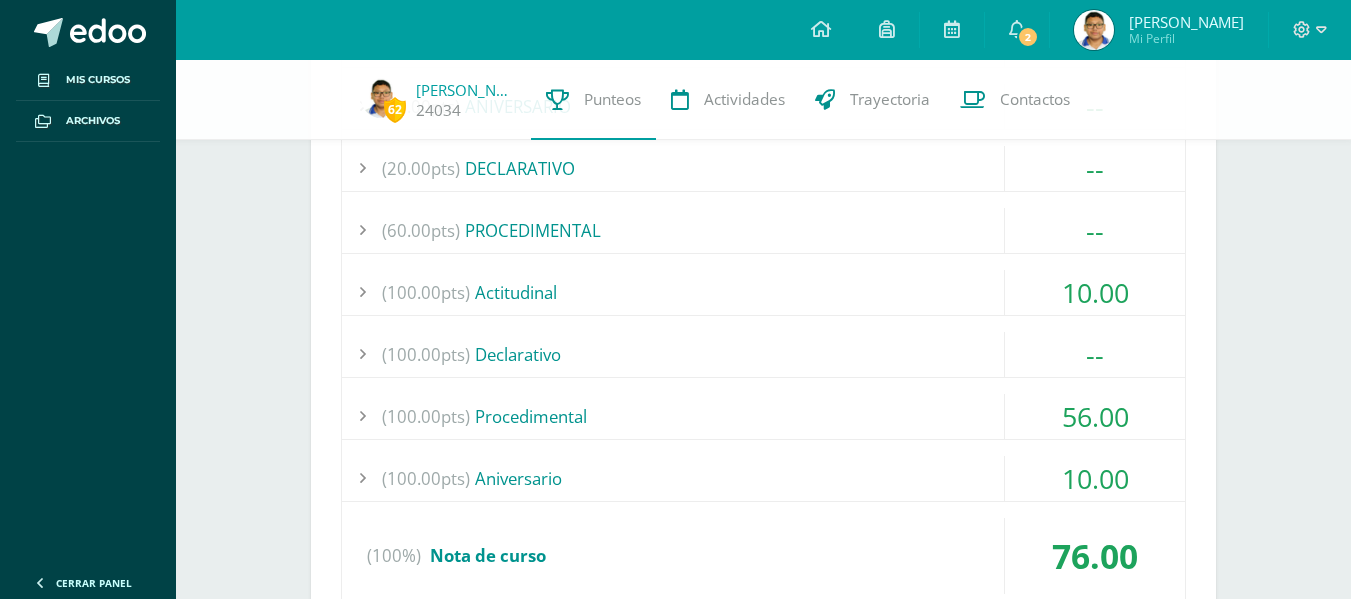 scroll, scrollTop: 2036, scrollLeft: 0, axis: vertical 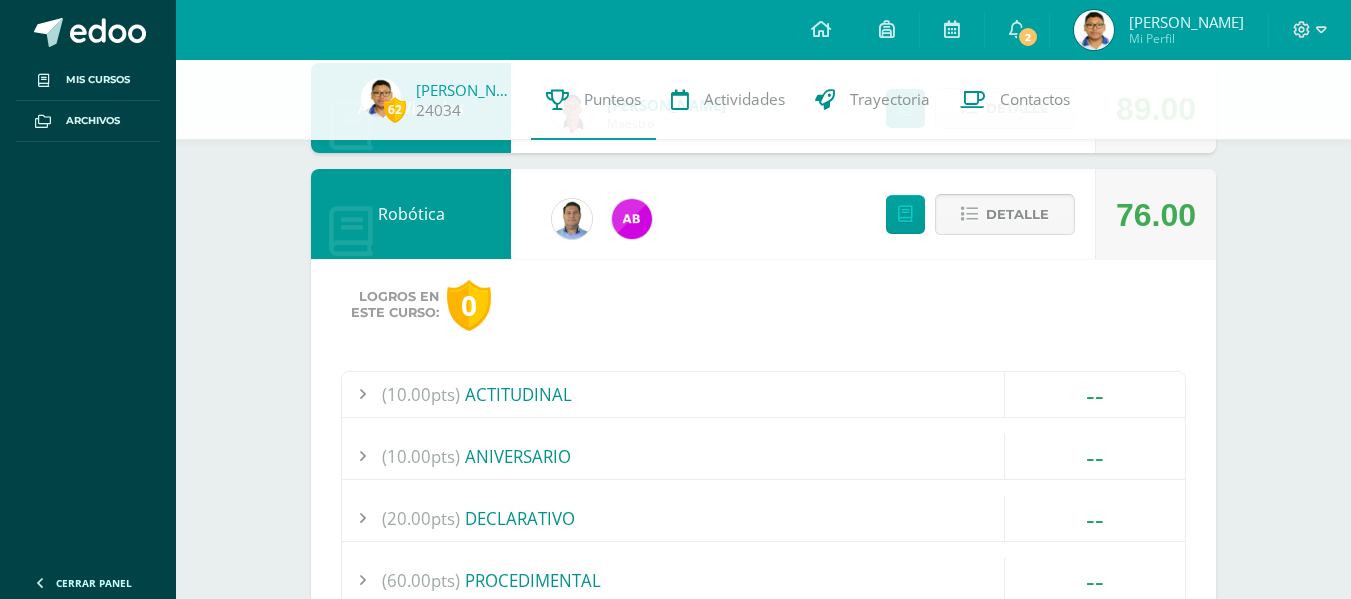 click on "Detalle" at bounding box center [1017, 214] 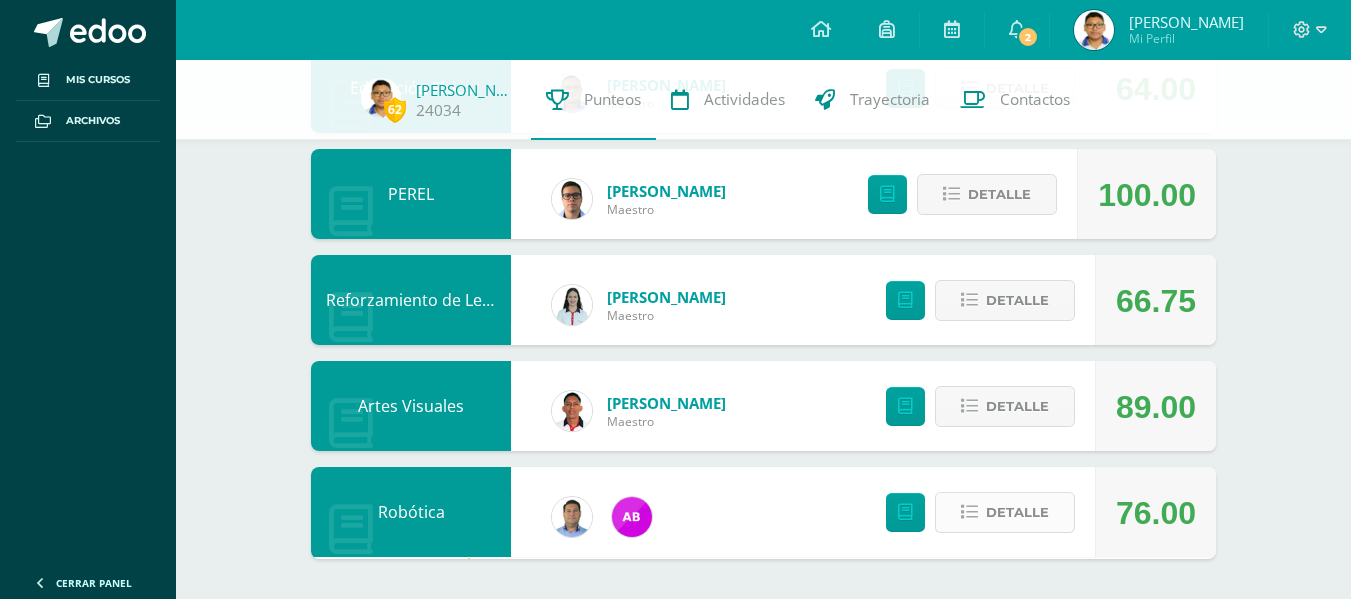 scroll, scrollTop: 1436, scrollLeft: 0, axis: vertical 